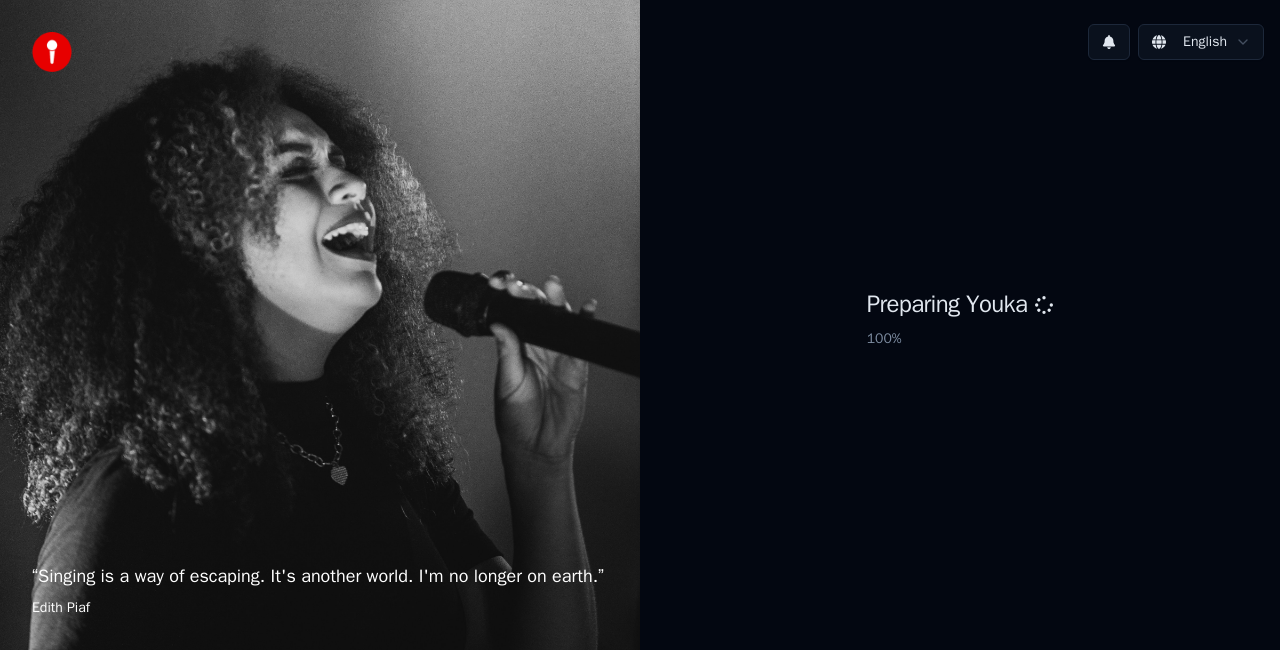 scroll, scrollTop: 0, scrollLeft: 0, axis: both 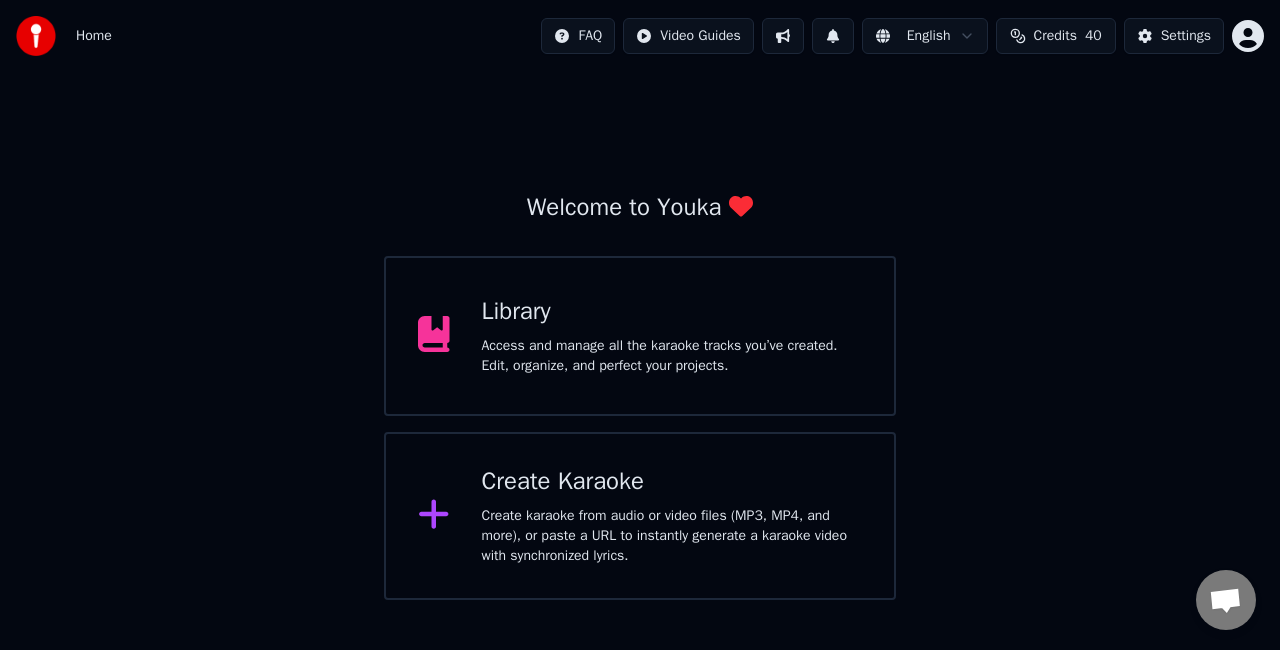 click on "Create Karaoke" at bounding box center (672, 482) 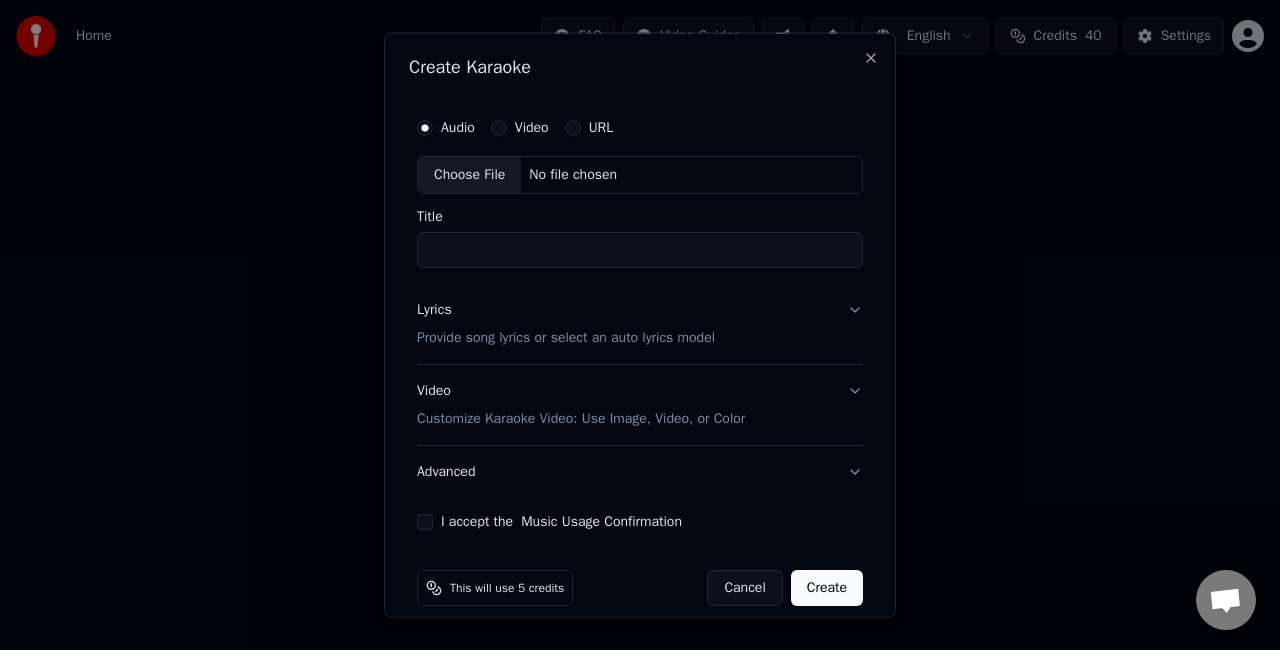 click on "No file chosen" at bounding box center (573, 175) 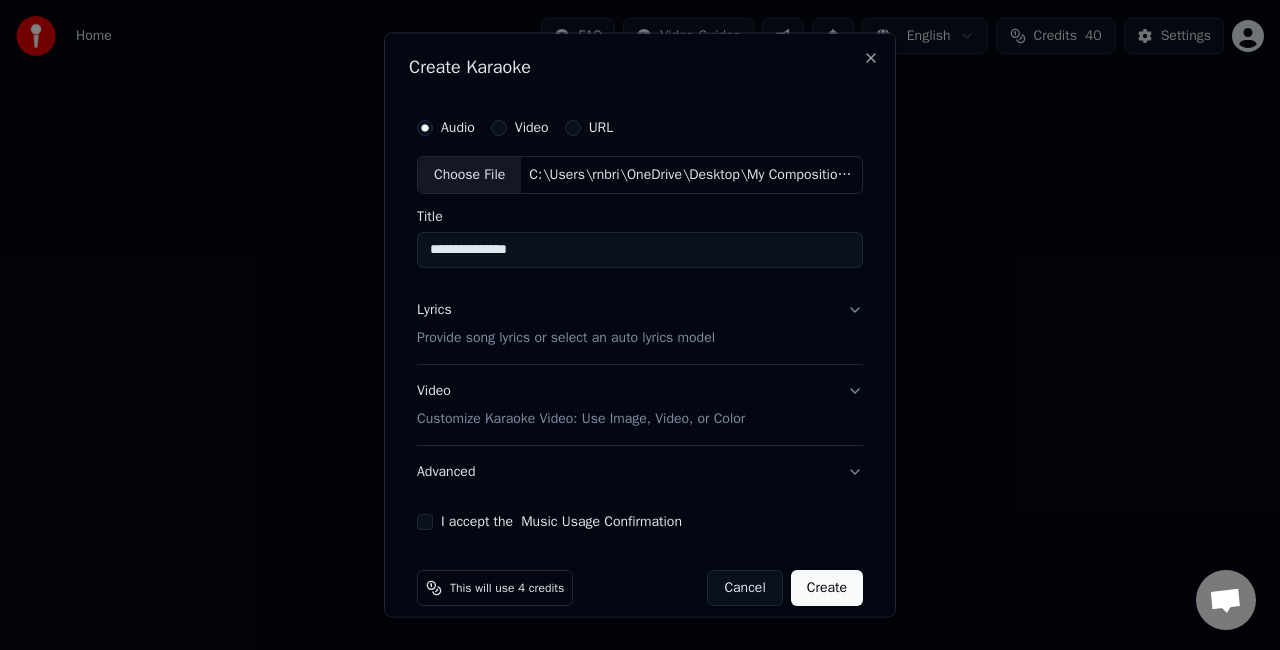 drag, startPoint x: 549, startPoint y: 247, endPoint x: 323, endPoint y: 250, distance: 226.01991 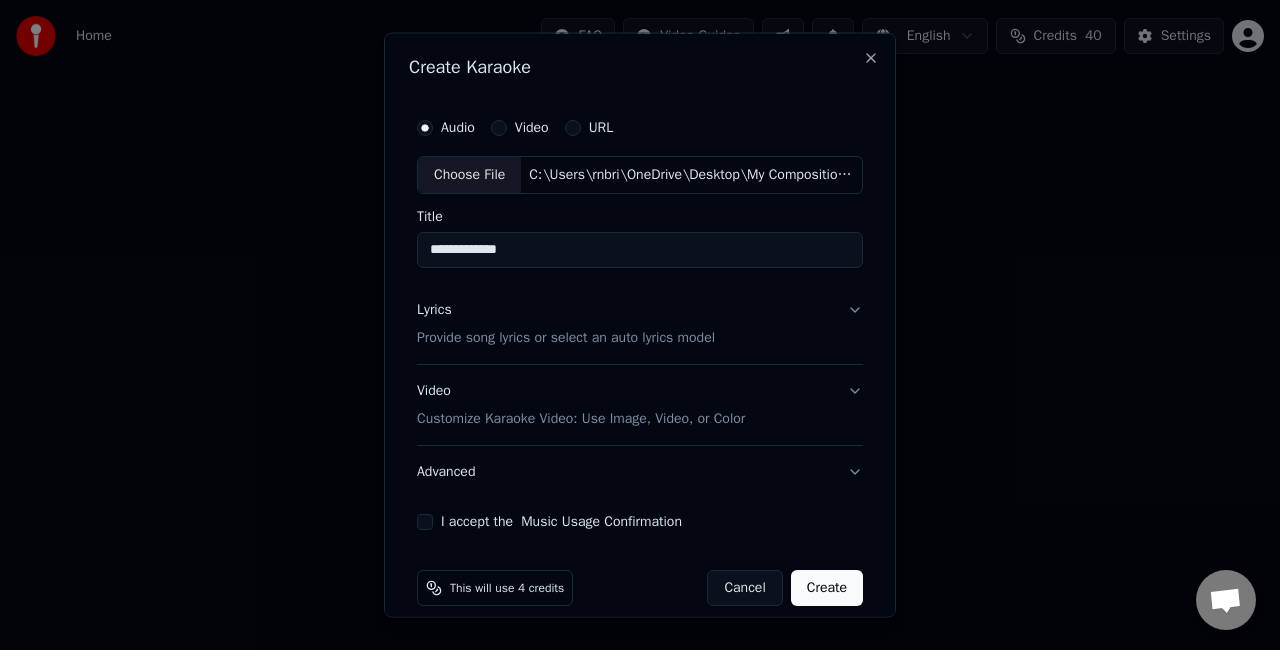 type on "**********" 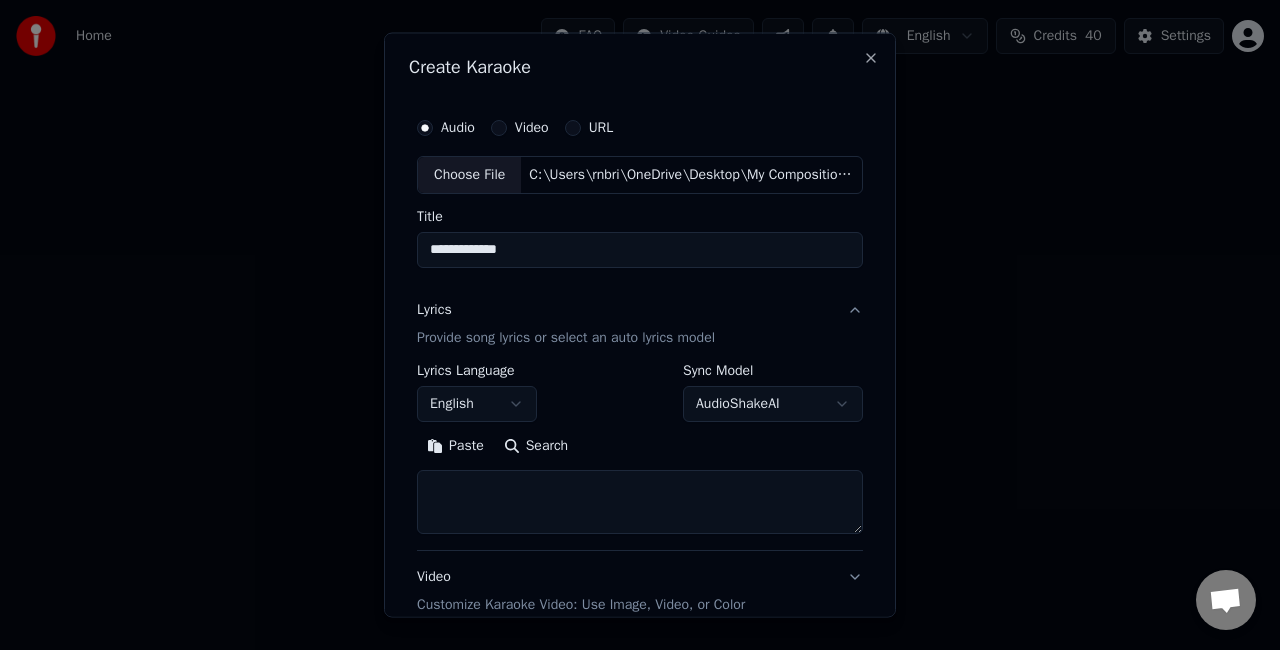 click on "English" at bounding box center (477, 403) 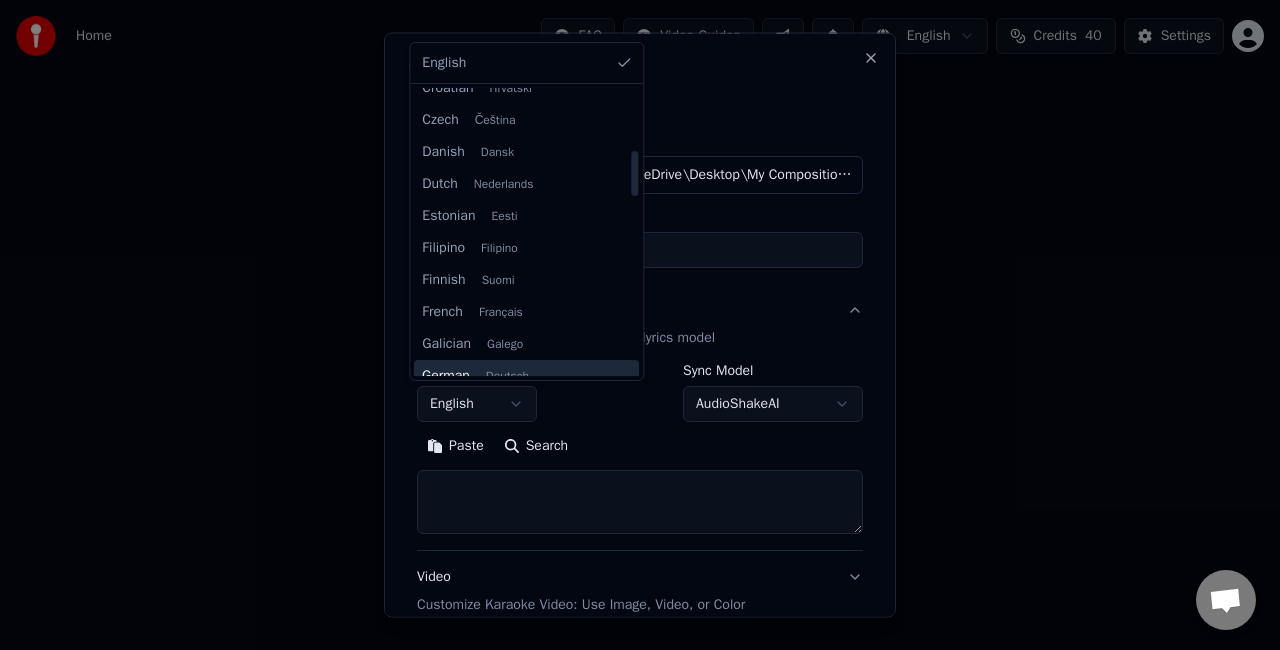 scroll, scrollTop: 400, scrollLeft: 0, axis: vertical 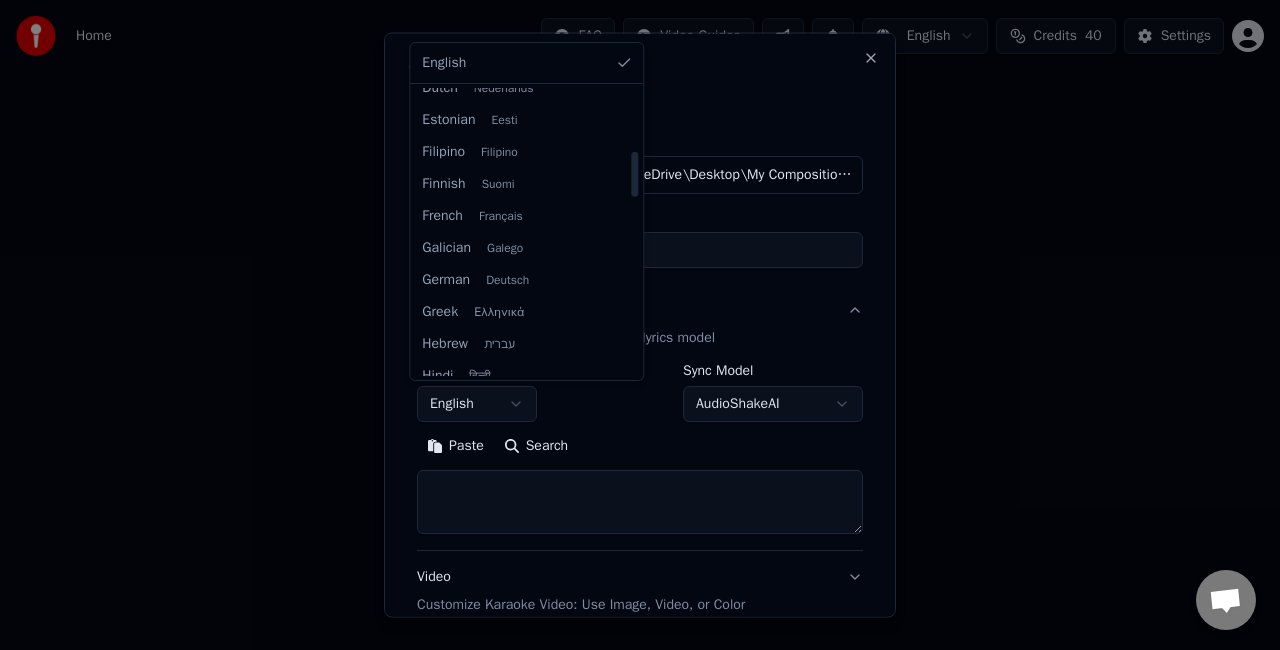 select on "**" 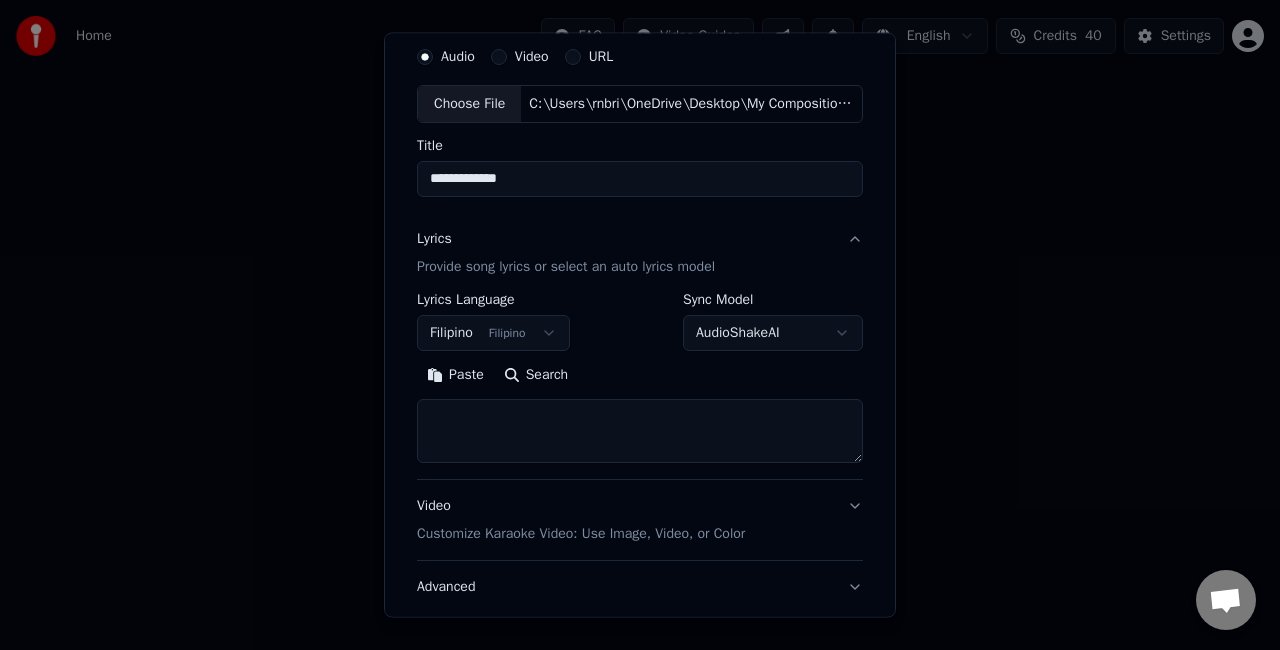 scroll, scrollTop: 100, scrollLeft: 0, axis: vertical 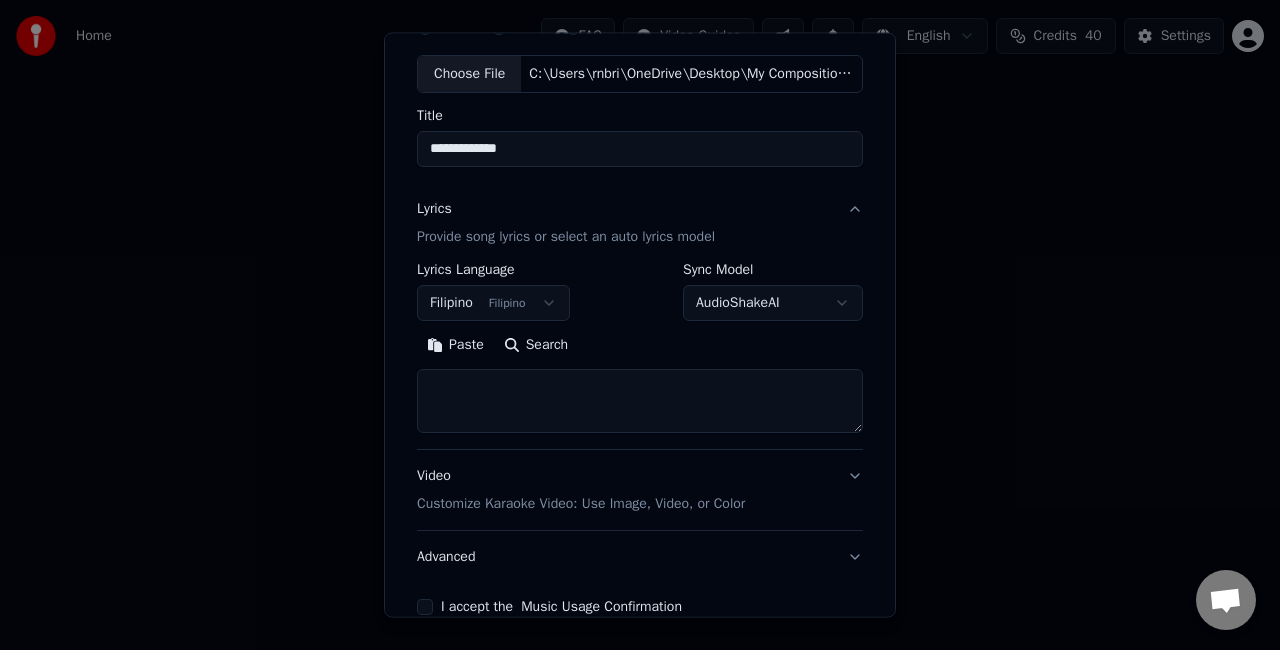 click on "Search" at bounding box center (536, 345) 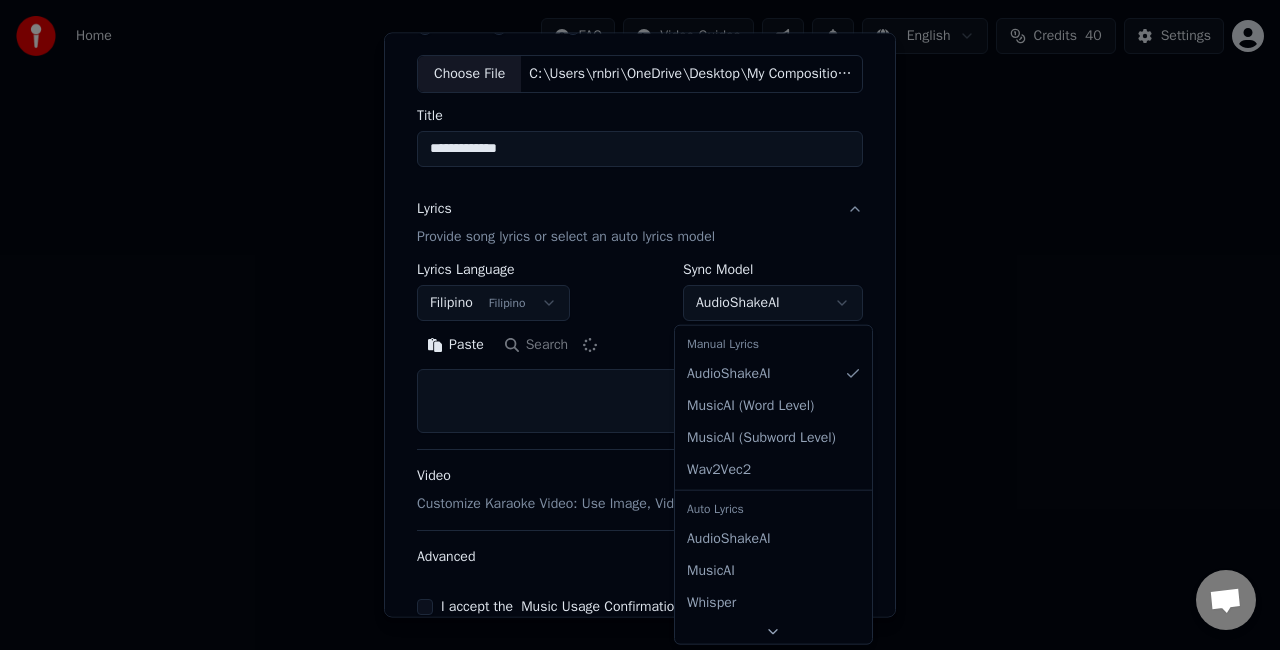 click on "**********" at bounding box center (640, 300) 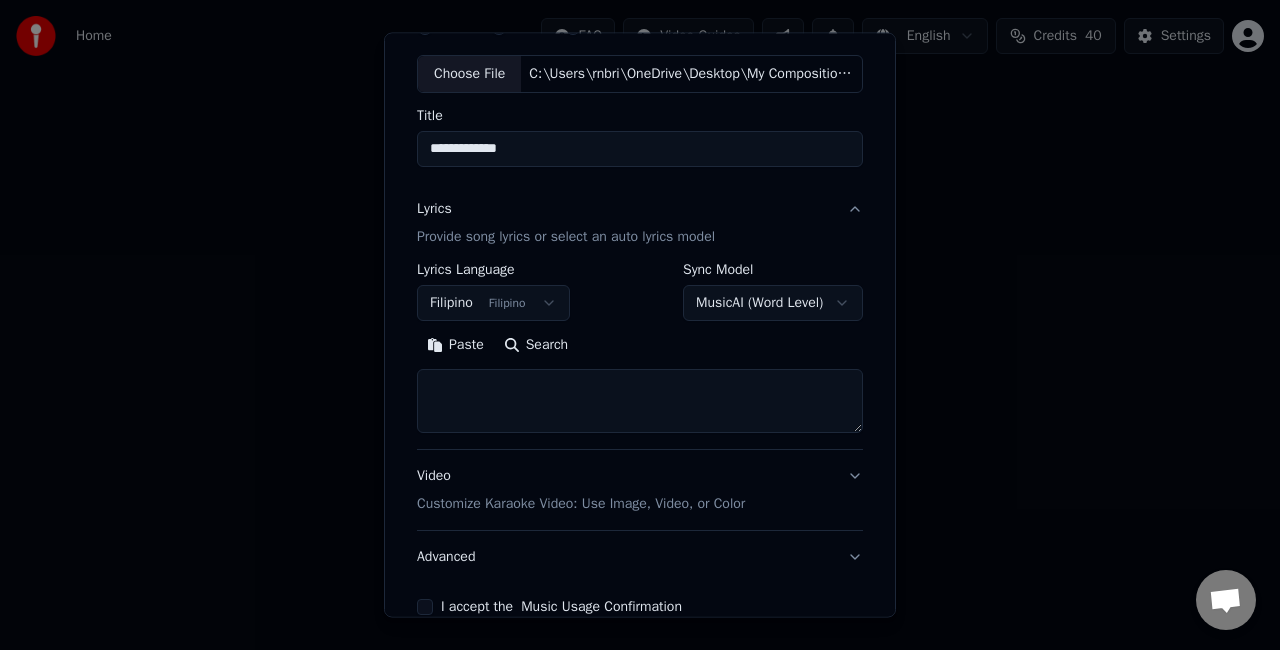 click on "**********" at bounding box center [640, 300] 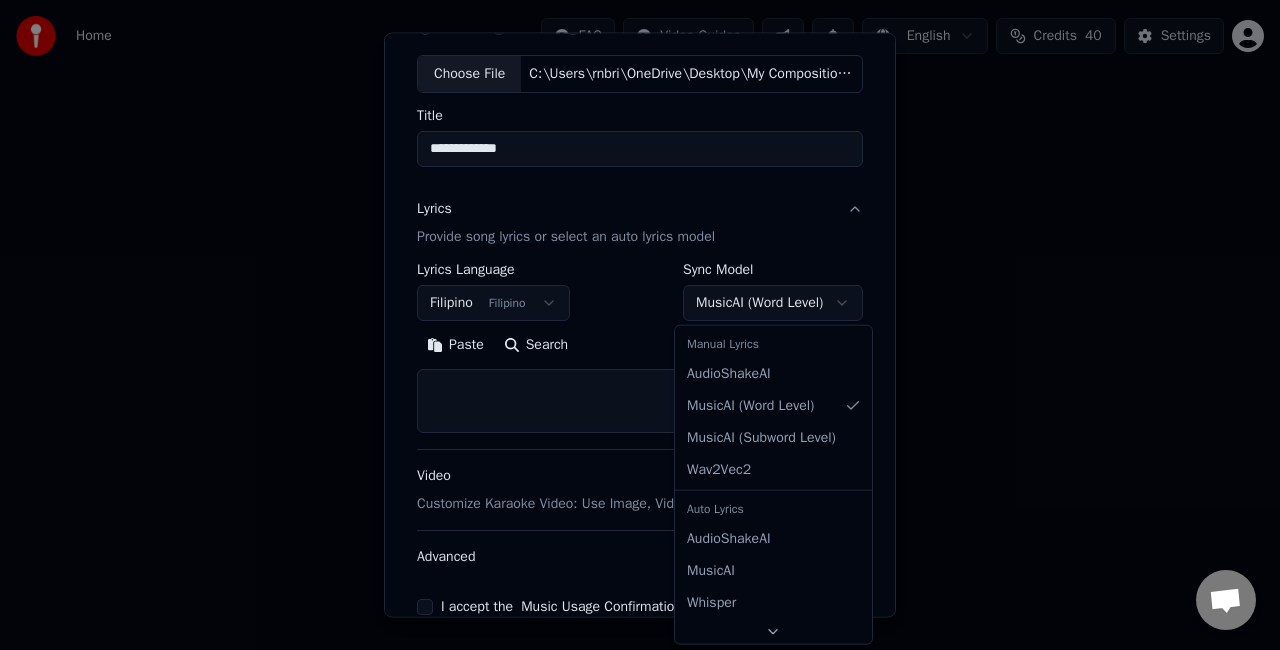 select on "**********" 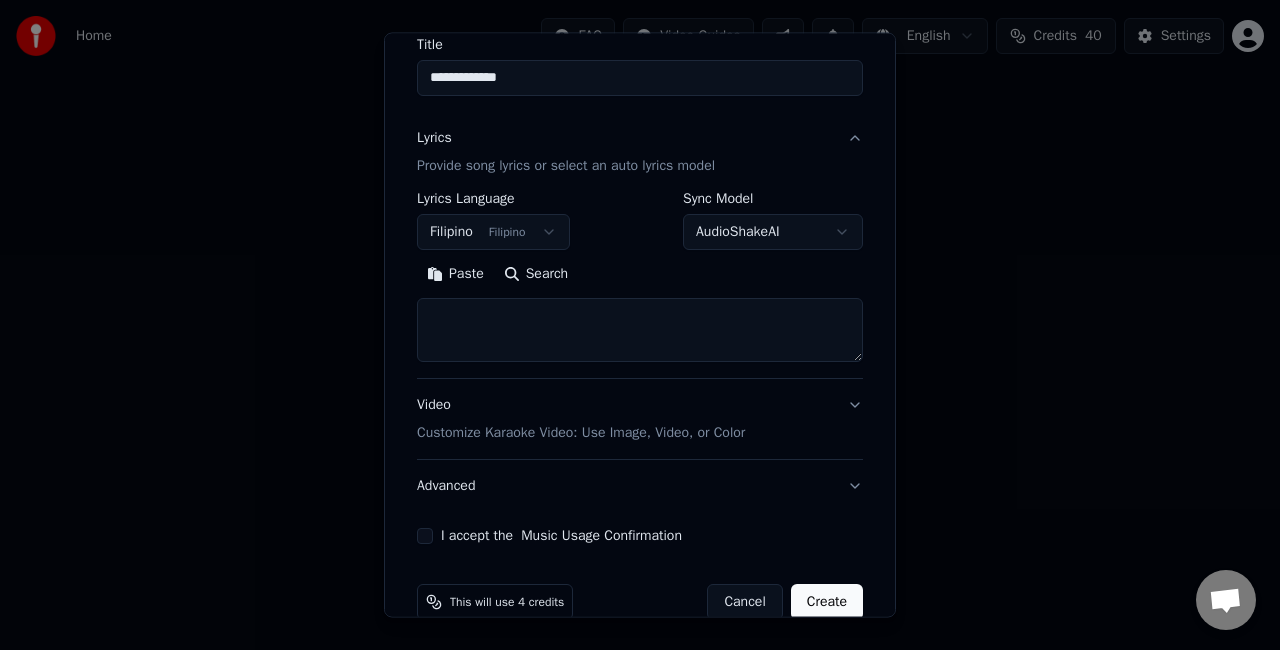 scroll, scrollTop: 204, scrollLeft: 0, axis: vertical 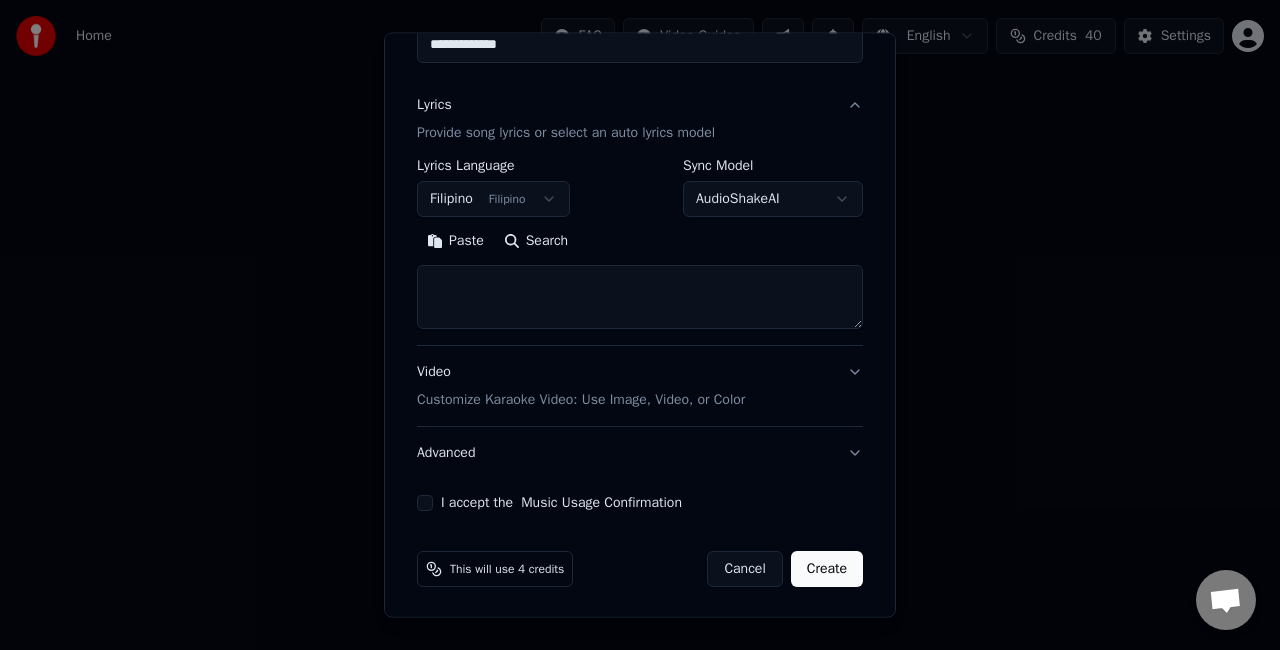 click on "Paste" at bounding box center [455, 241] 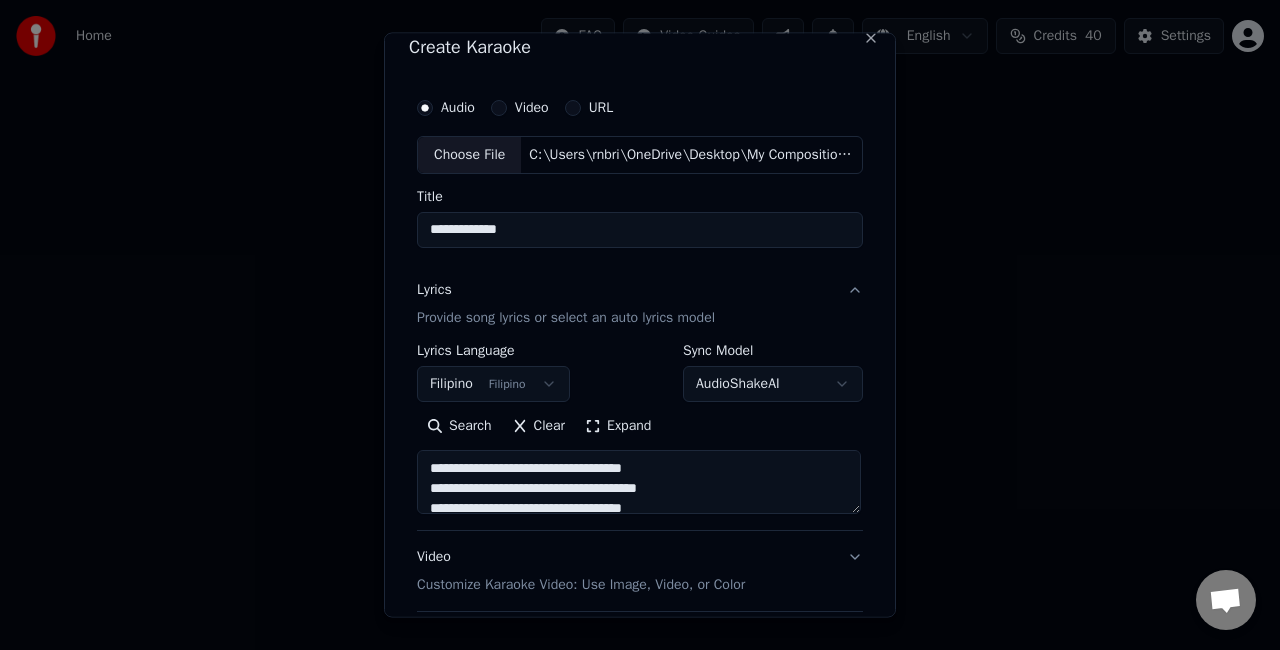 scroll, scrollTop: 0, scrollLeft: 0, axis: both 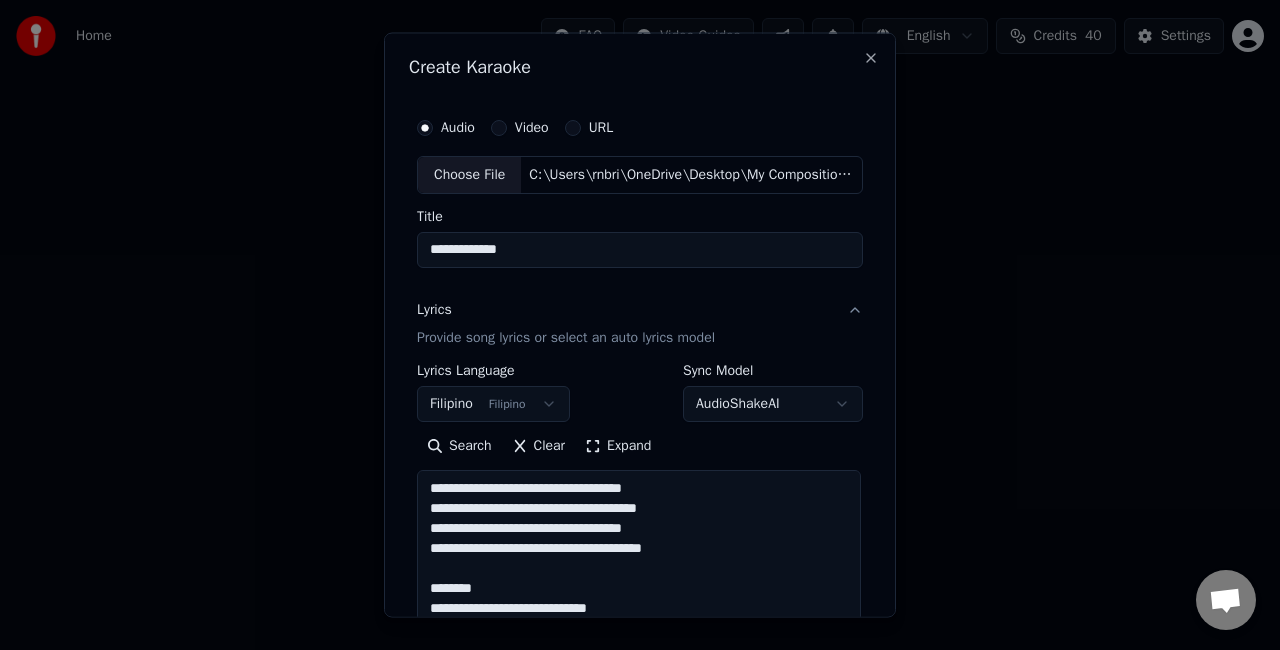 drag, startPoint x: 846, startPoint y: 526, endPoint x: 827, endPoint y: 672, distance: 147.23111 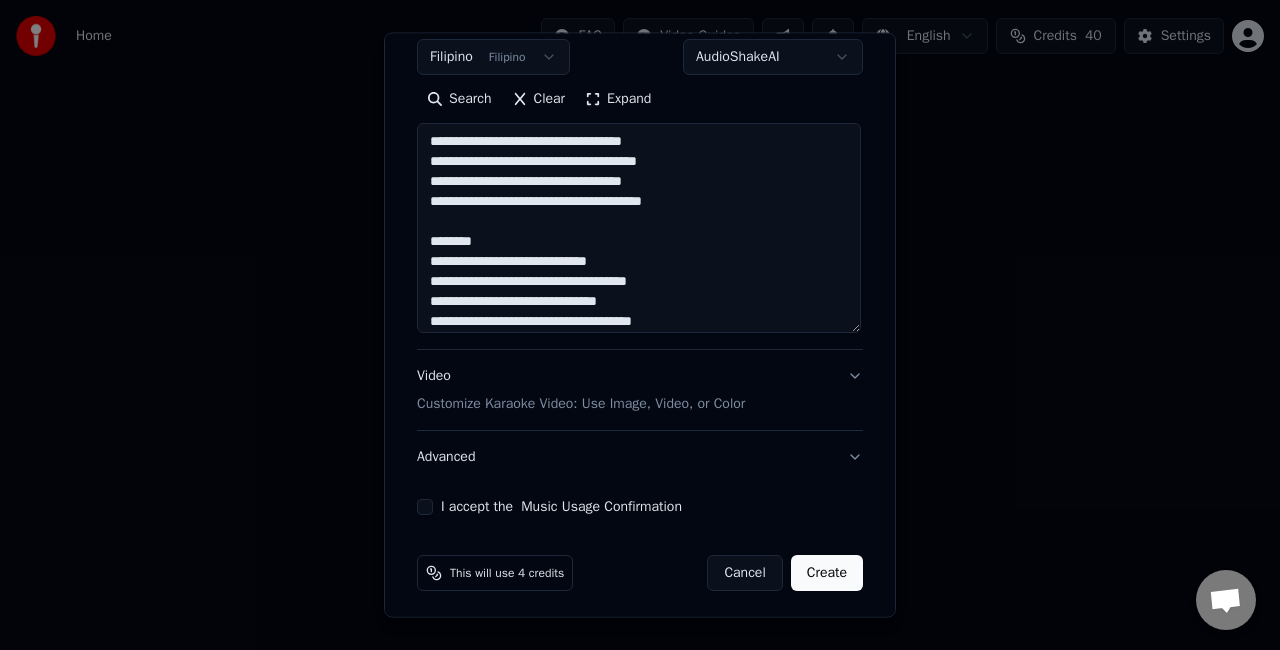 scroll, scrollTop: 350, scrollLeft: 0, axis: vertical 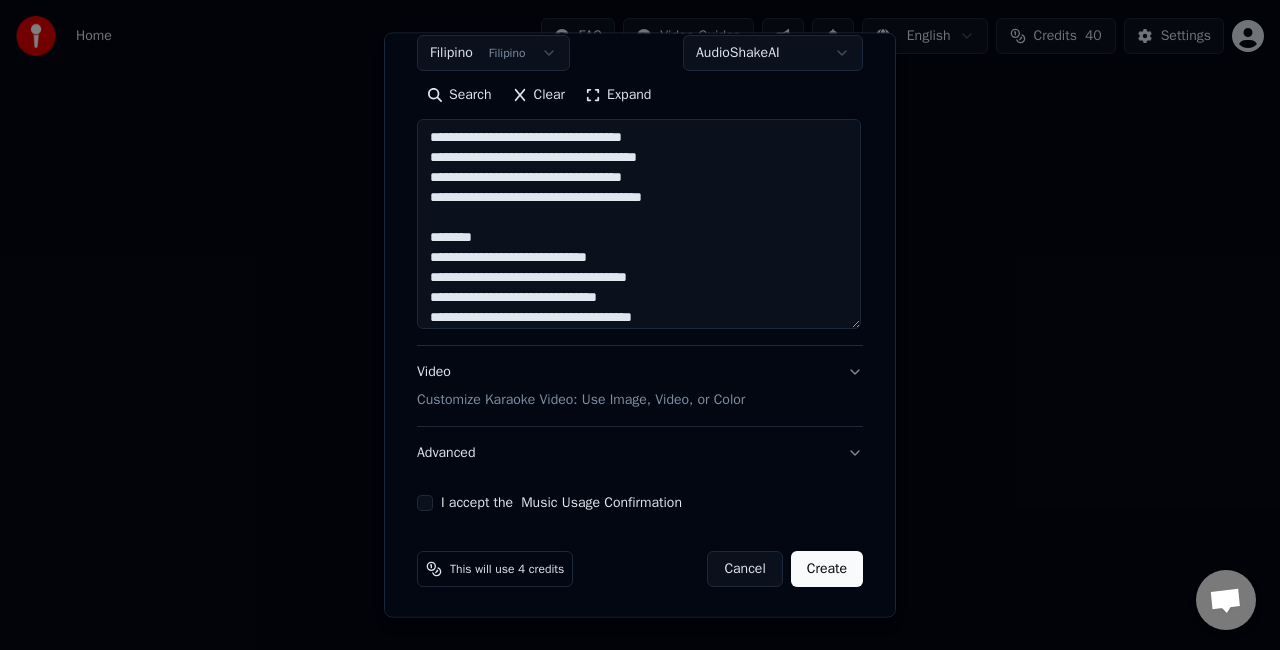 drag, startPoint x: 422, startPoint y: 229, endPoint x: 500, endPoint y: 229, distance: 78 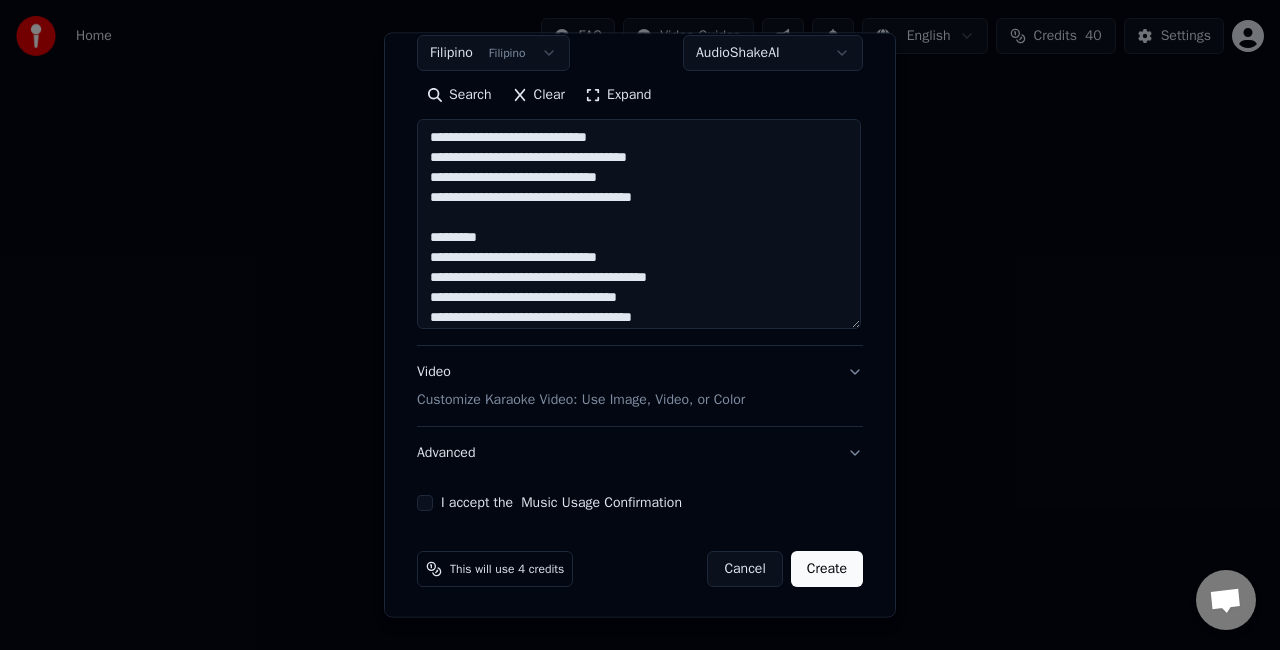 scroll, scrollTop: 200, scrollLeft: 0, axis: vertical 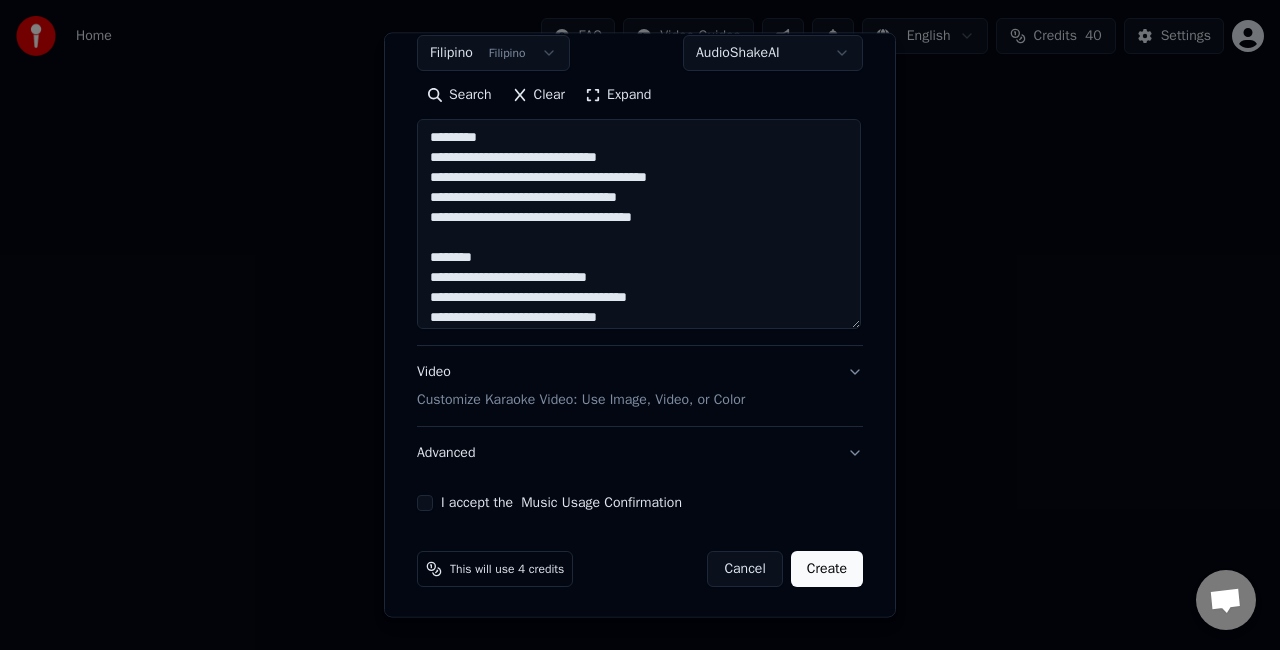 drag, startPoint x: 422, startPoint y: 136, endPoint x: 493, endPoint y: 136, distance: 71 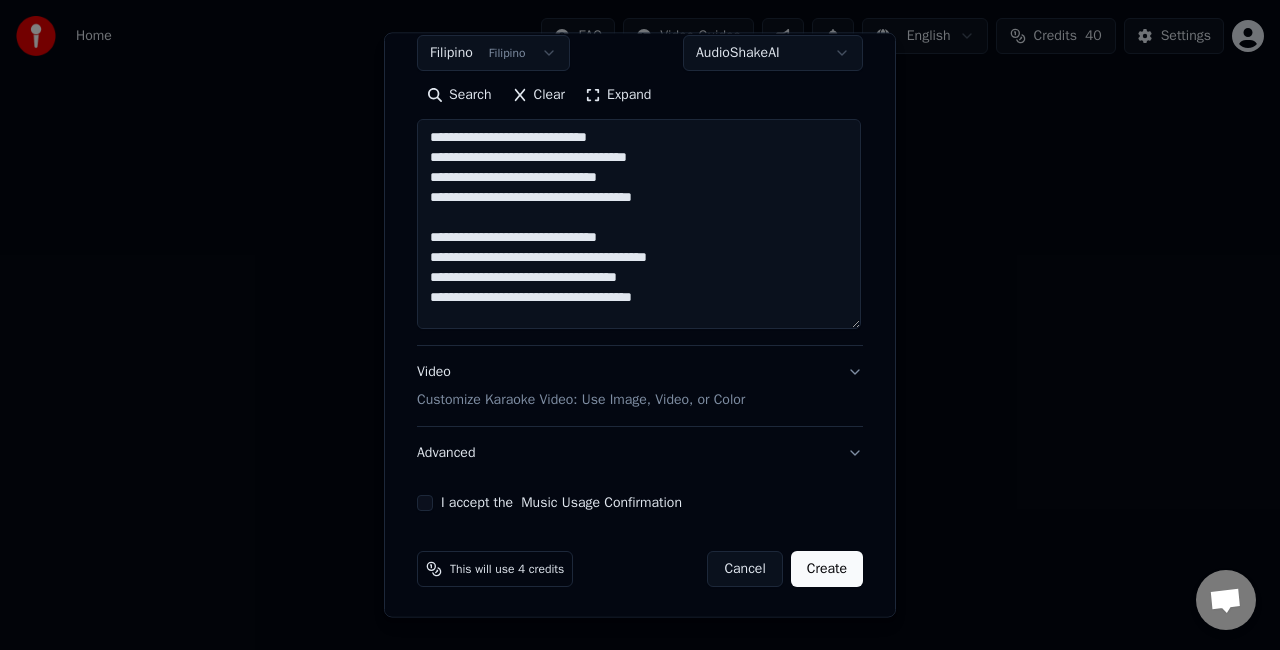 scroll, scrollTop: 200, scrollLeft: 0, axis: vertical 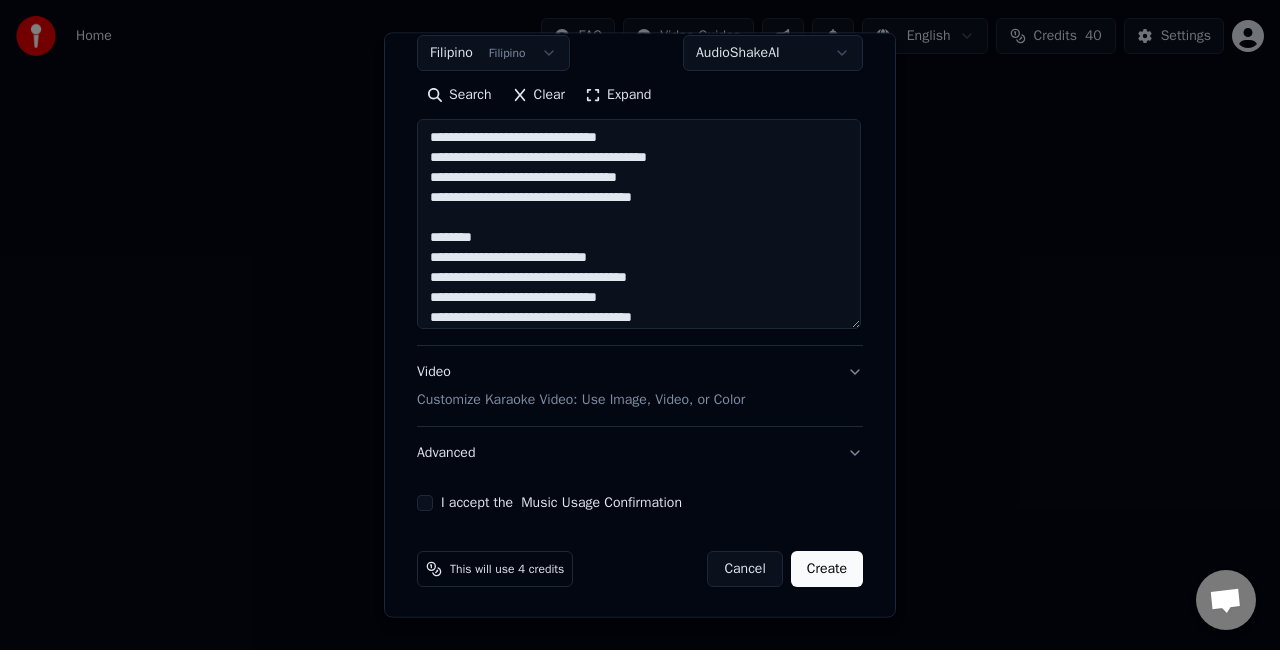 drag, startPoint x: 419, startPoint y: 236, endPoint x: 484, endPoint y: 236, distance: 65 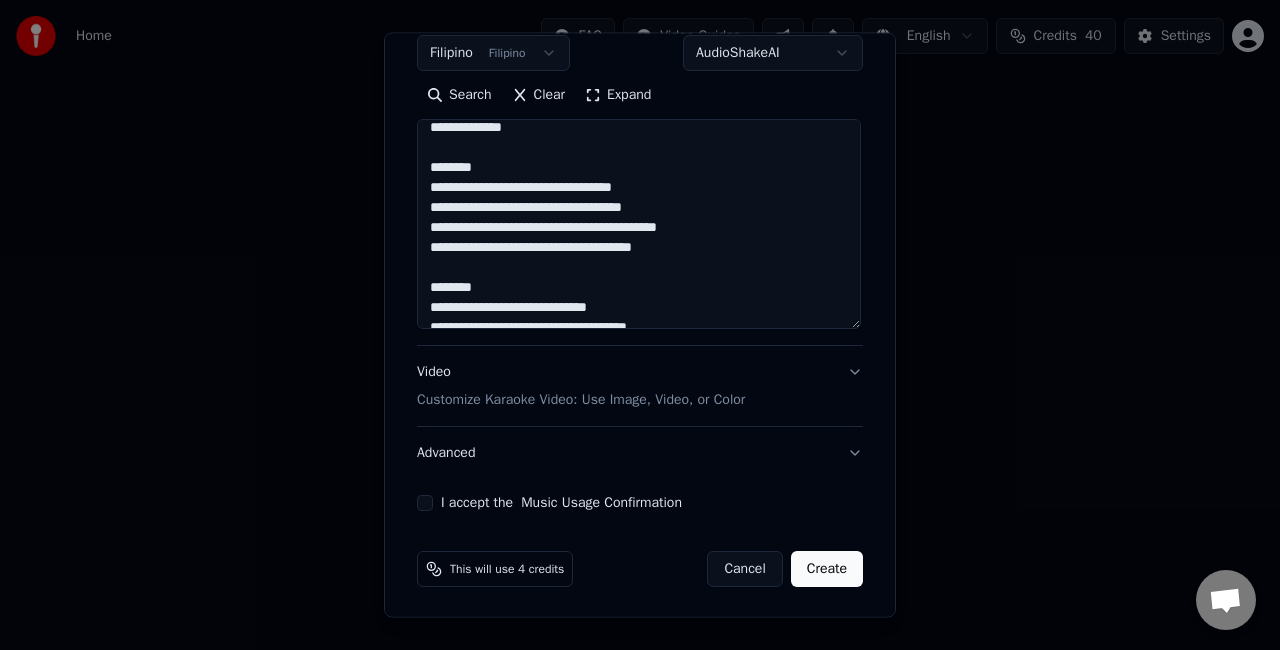 scroll, scrollTop: 367, scrollLeft: 0, axis: vertical 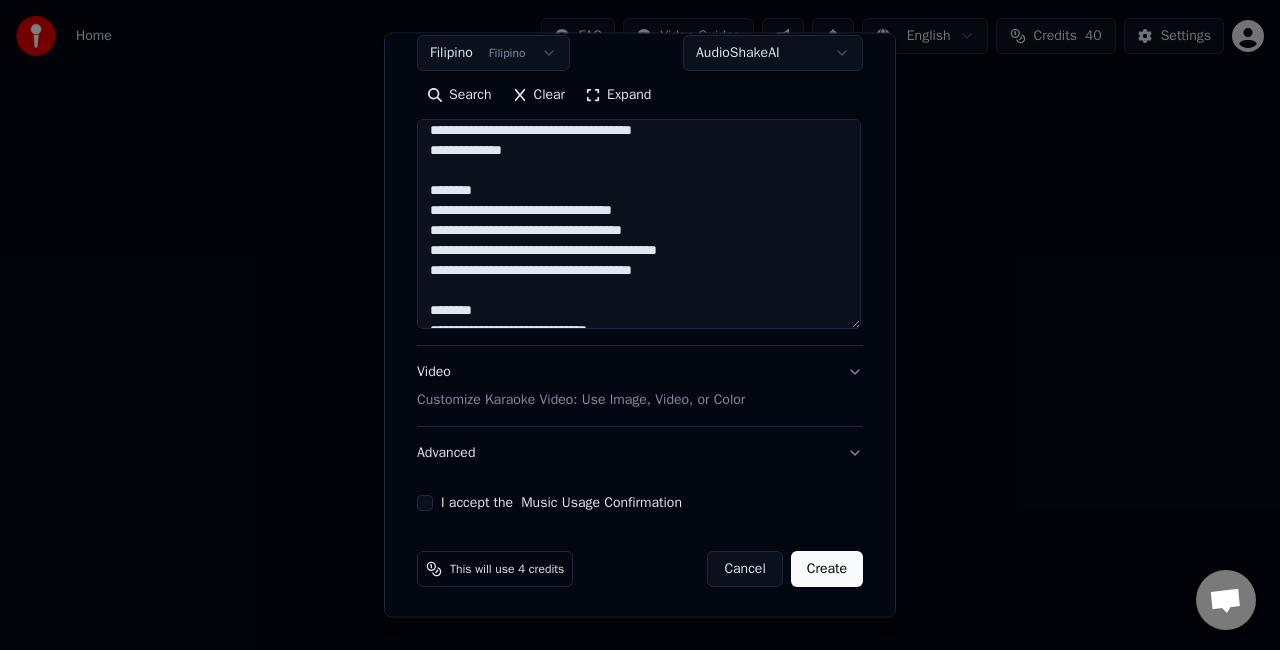 drag, startPoint x: 421, startPoint y: 190, endPoint x: 485, endPoint y: 193, distance: 64.070274 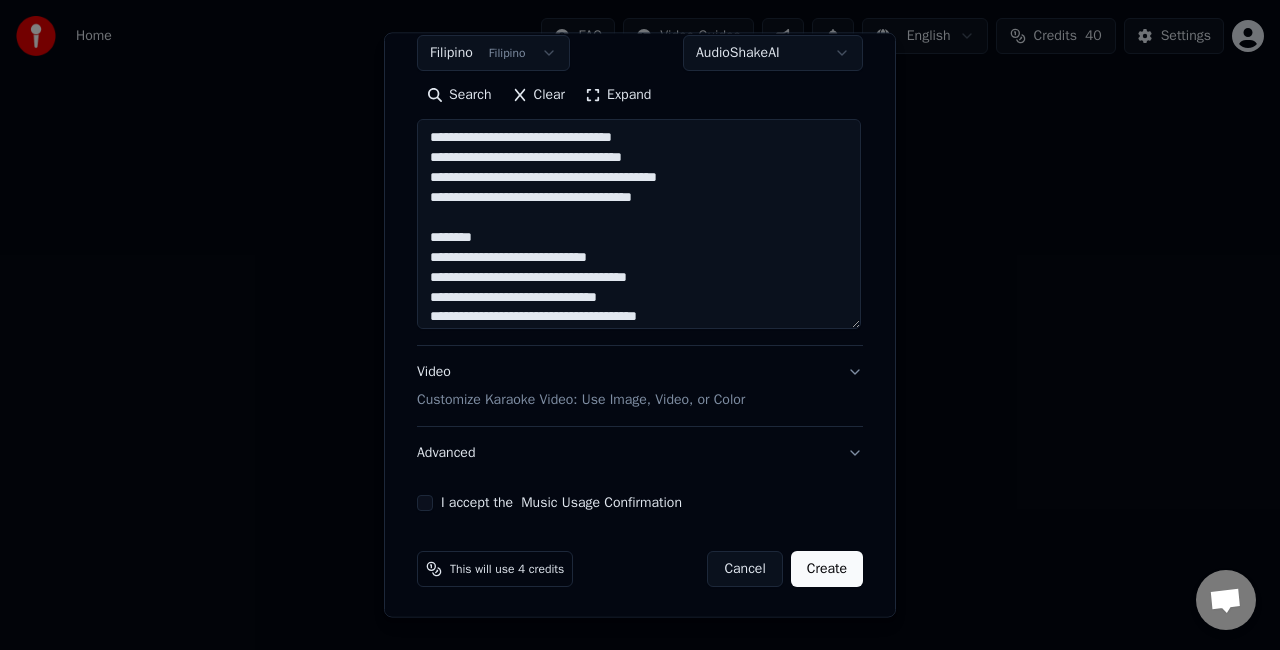 scroll, scrollTop: 447, scrollLeft: 0, axis: vertical 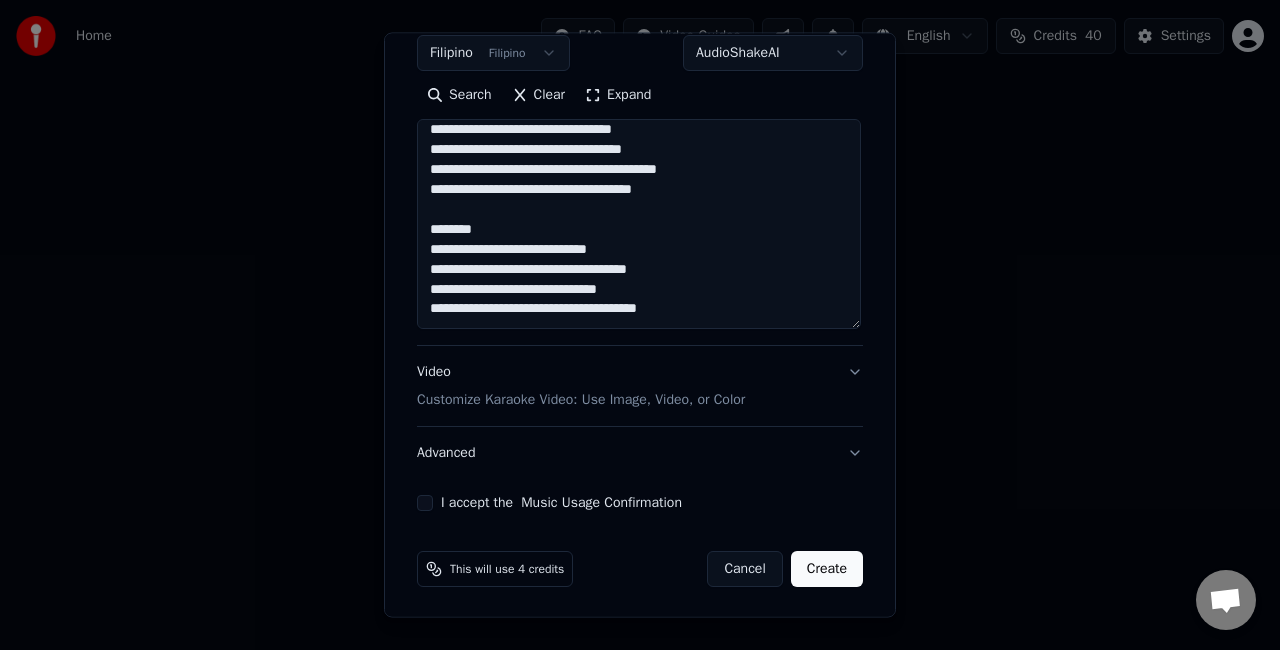 drag, startPoint x: 419, startPoint y: 204, endPoint x: 506, endPoint y: 208, distance: 87.0919 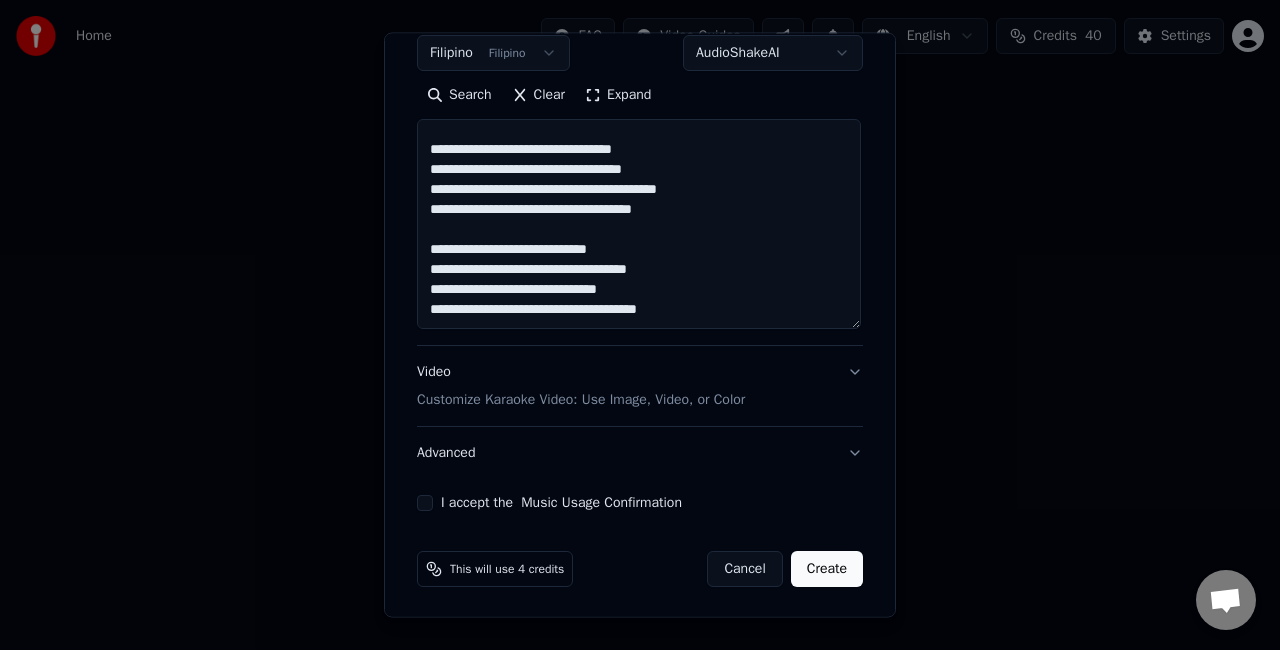 scroll, scrollTop: 427, scrollLeft: 0, axis: vertical 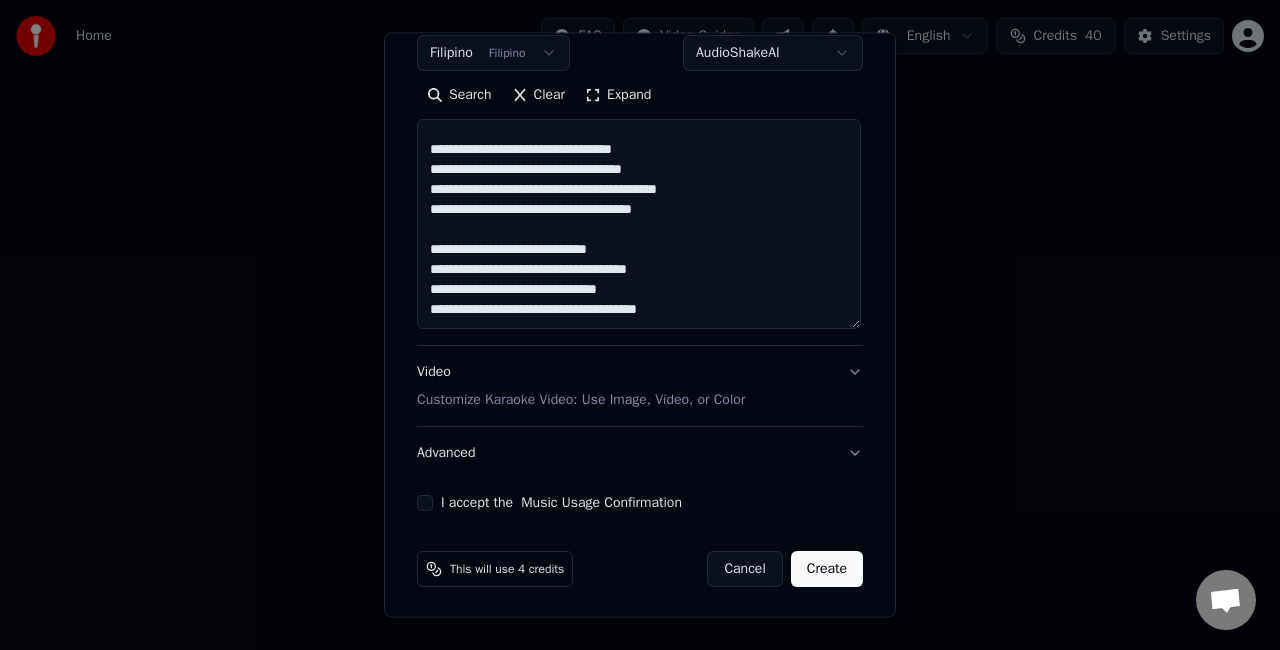 type on "**********" 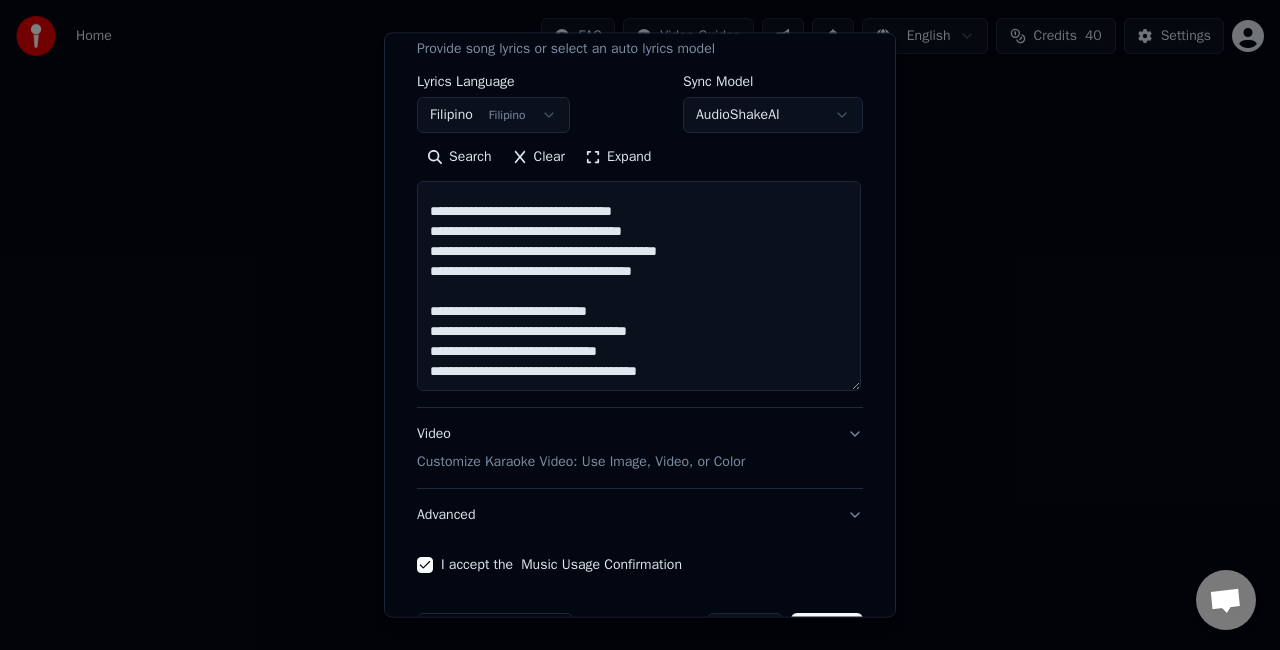 scroll, scrollTop: 300, scrollLeft: 0, axis: vertical 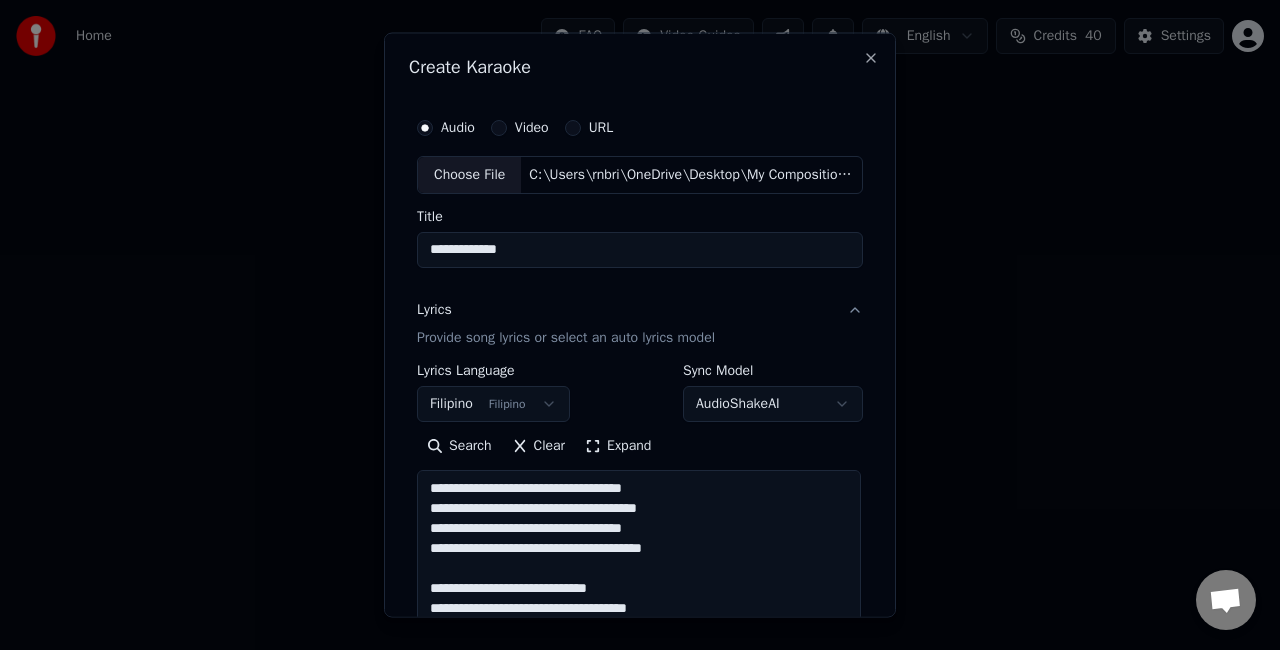 click on "**********" at bounding box center (640, 249) 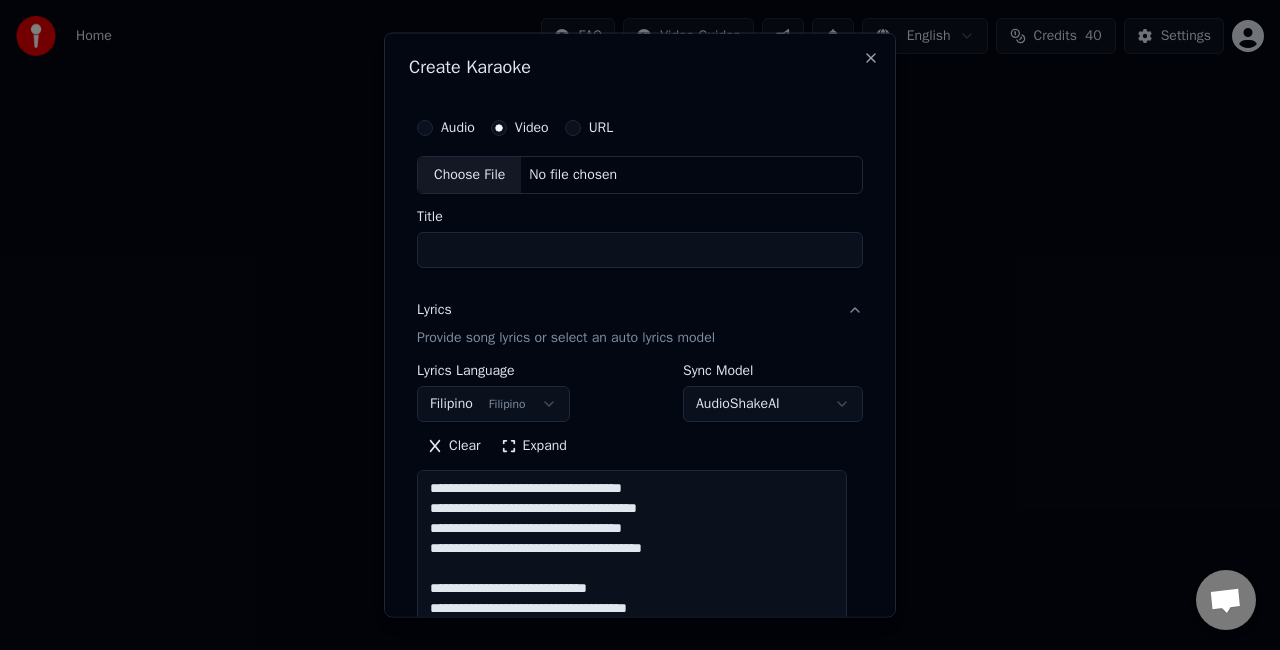 click on "Audio" at bounding box center [425, 128] 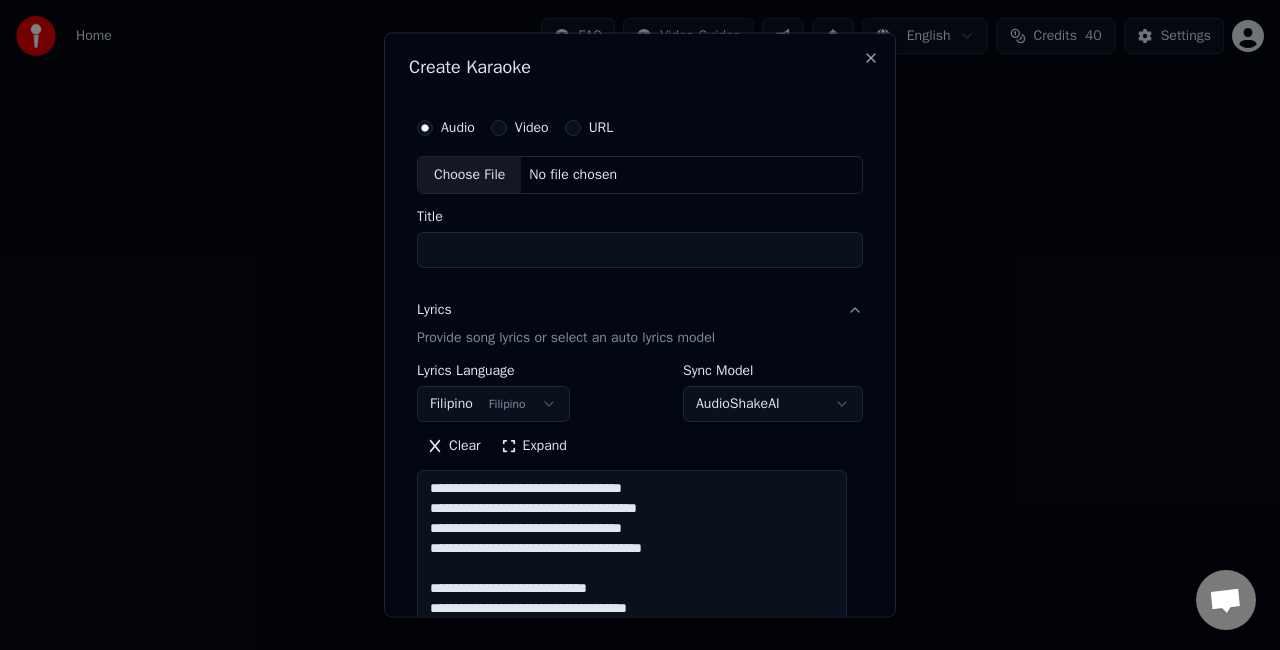 click on "Choose File" at bounding box center [469, 175] 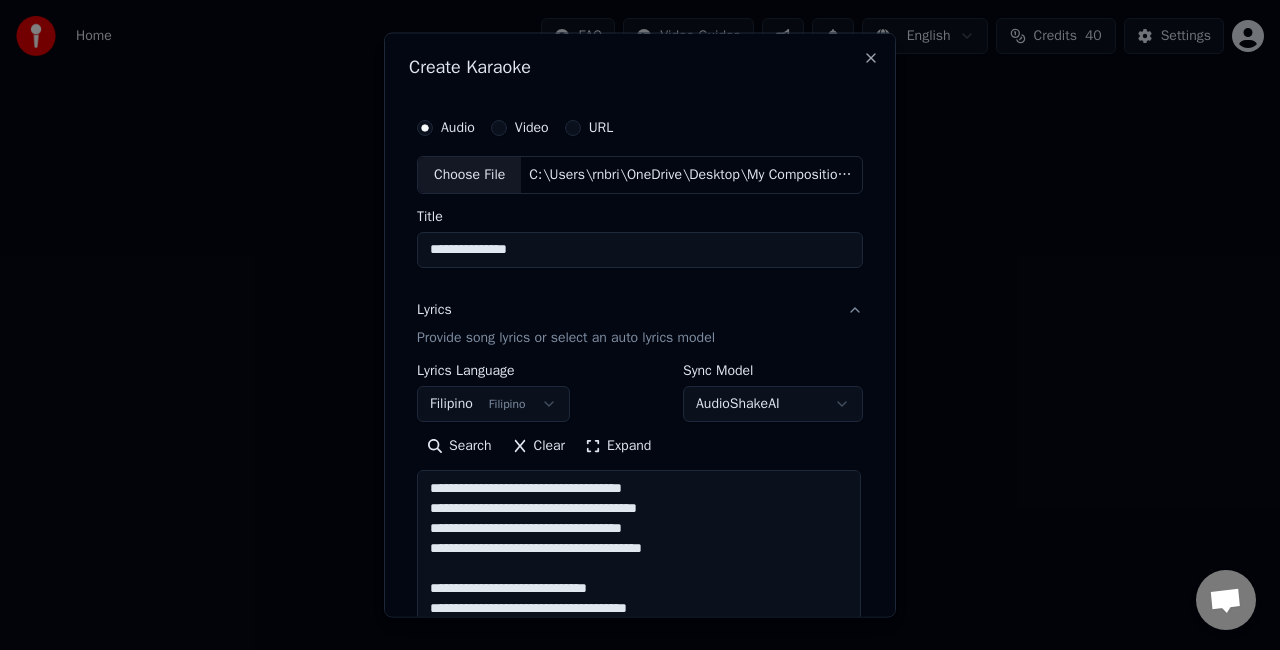 drag, startPoint x: 528, startPoint y: 249, endPoint x: 186, endPoint y: 250, distance: 342.00146 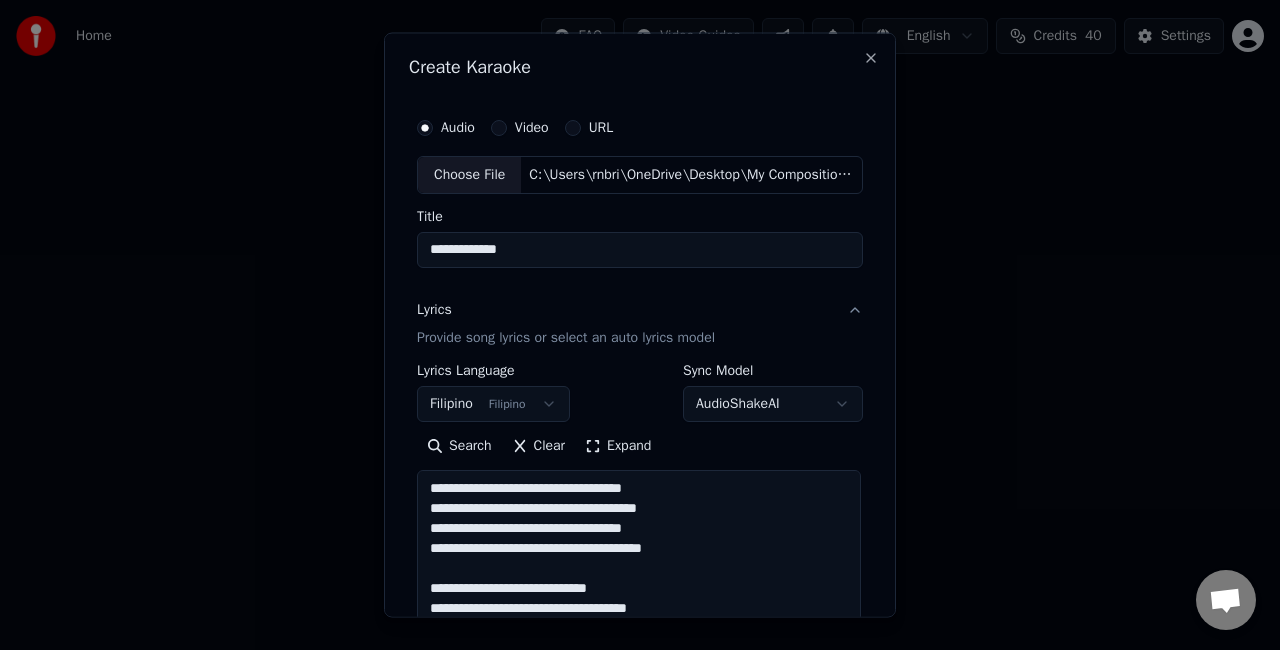 type on "**********" 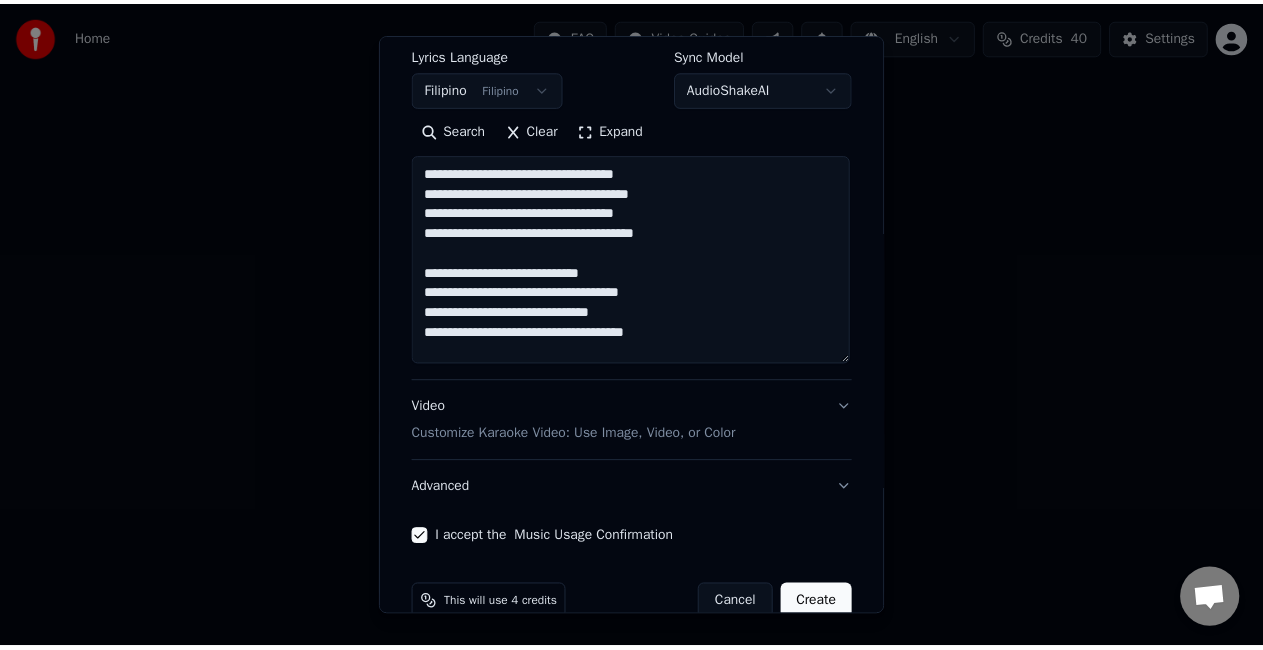 scroll, scrollTop: 350, scrollLeft: 0, axis: vertical 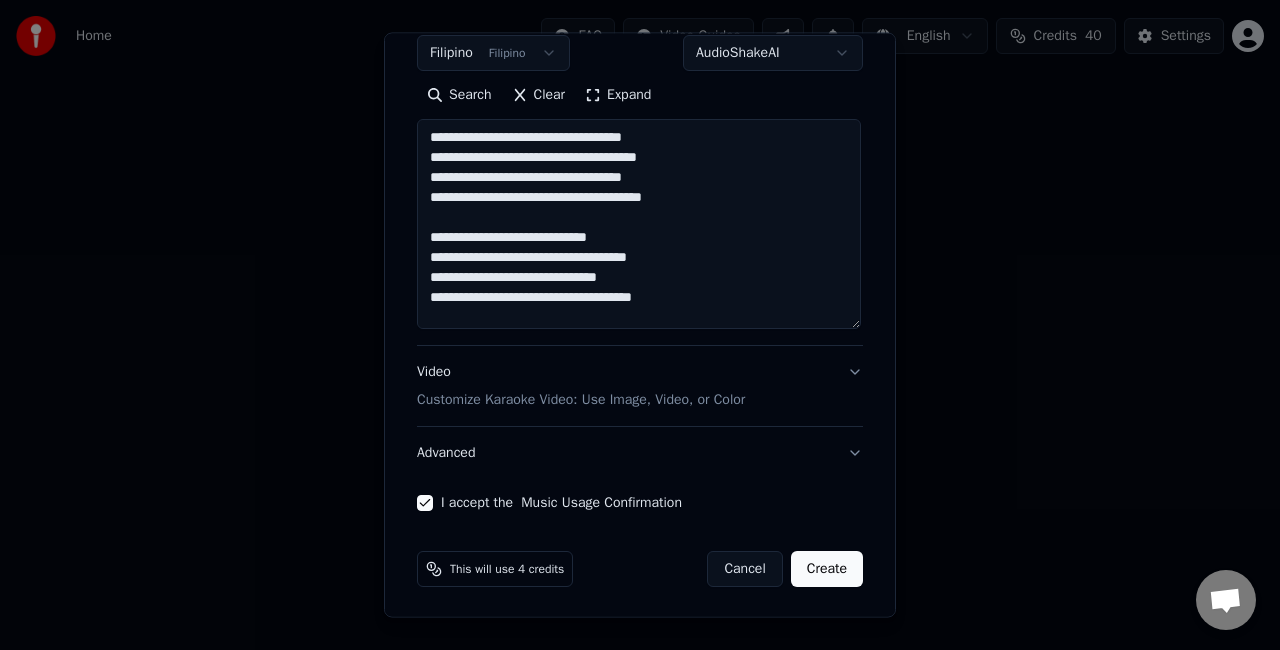 click on "Create" at bounding box center (827, 569) 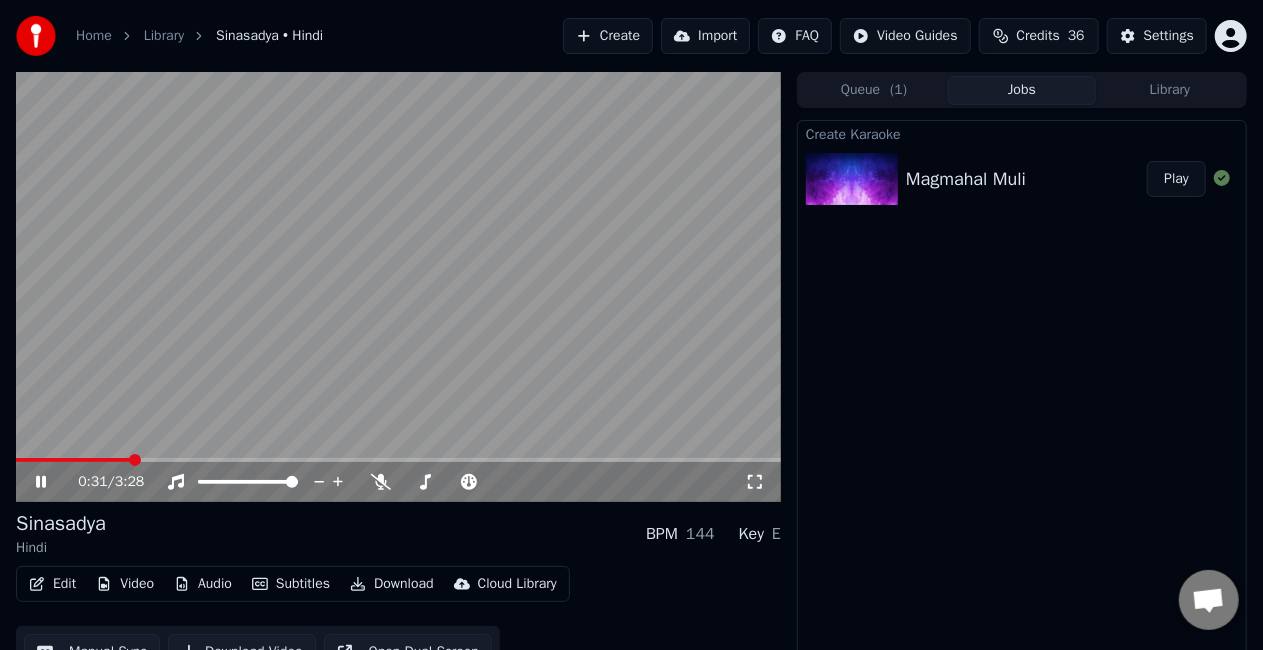 click 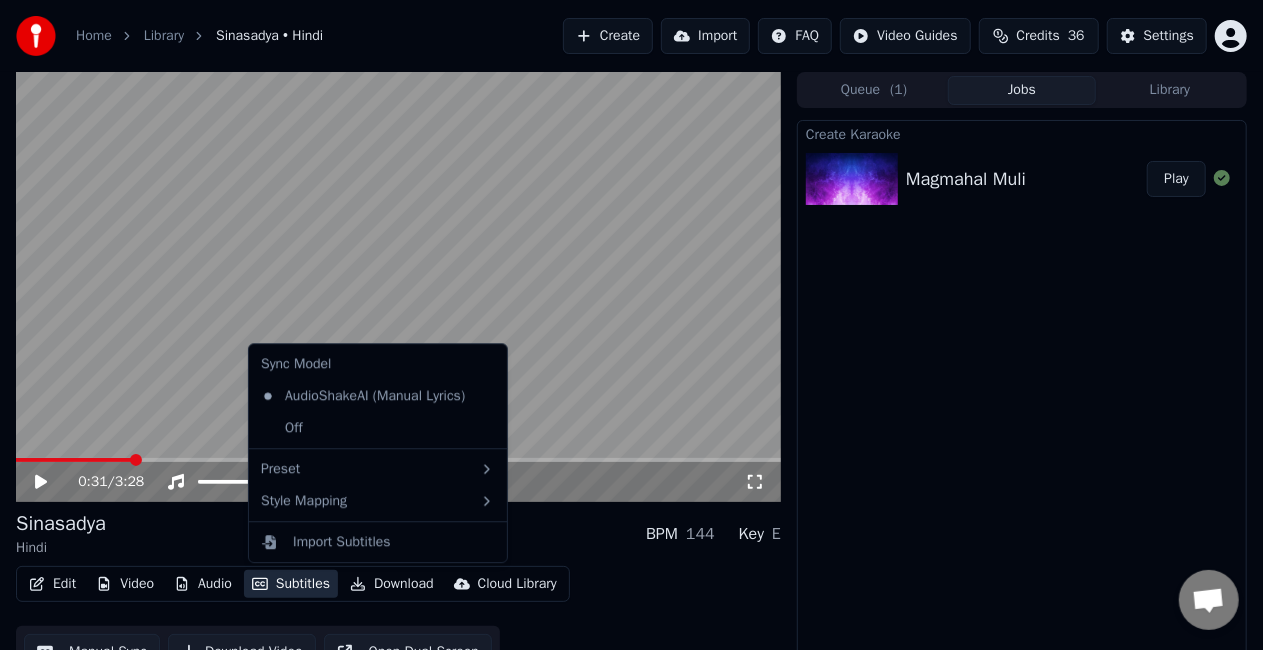 click on "Subtitles" at bounding box center (291, 584) 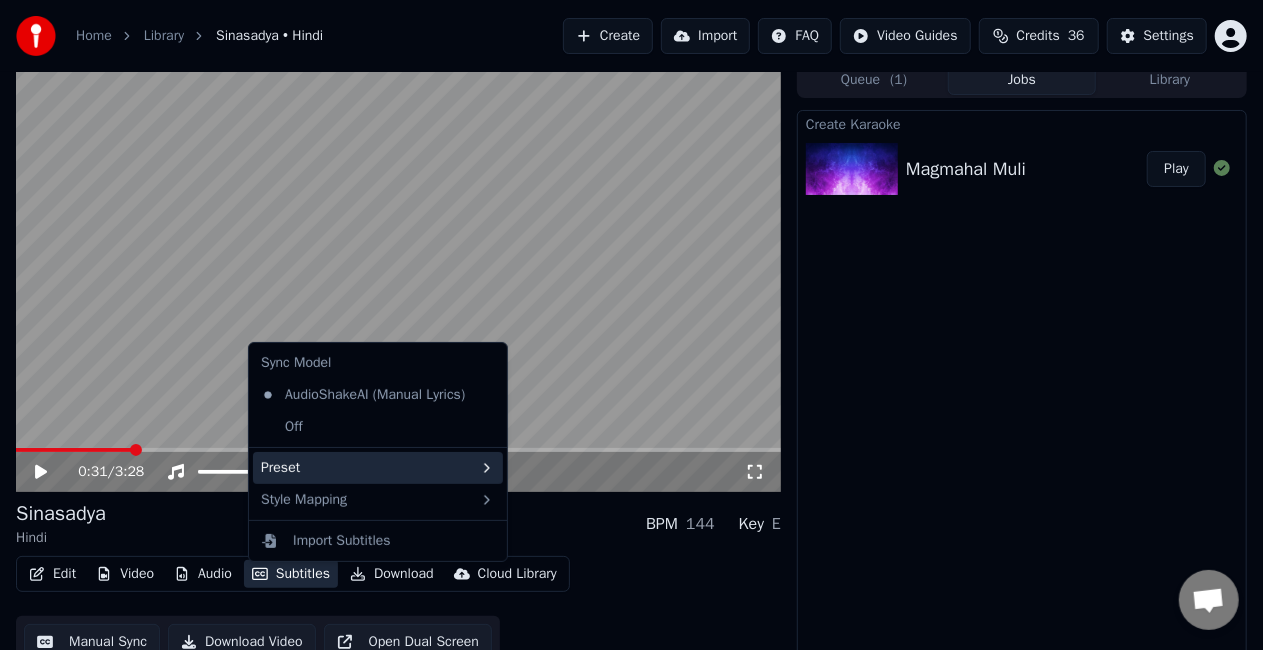 scroll, scrollTop: 28, scrollLeft: 0, axis: vertical 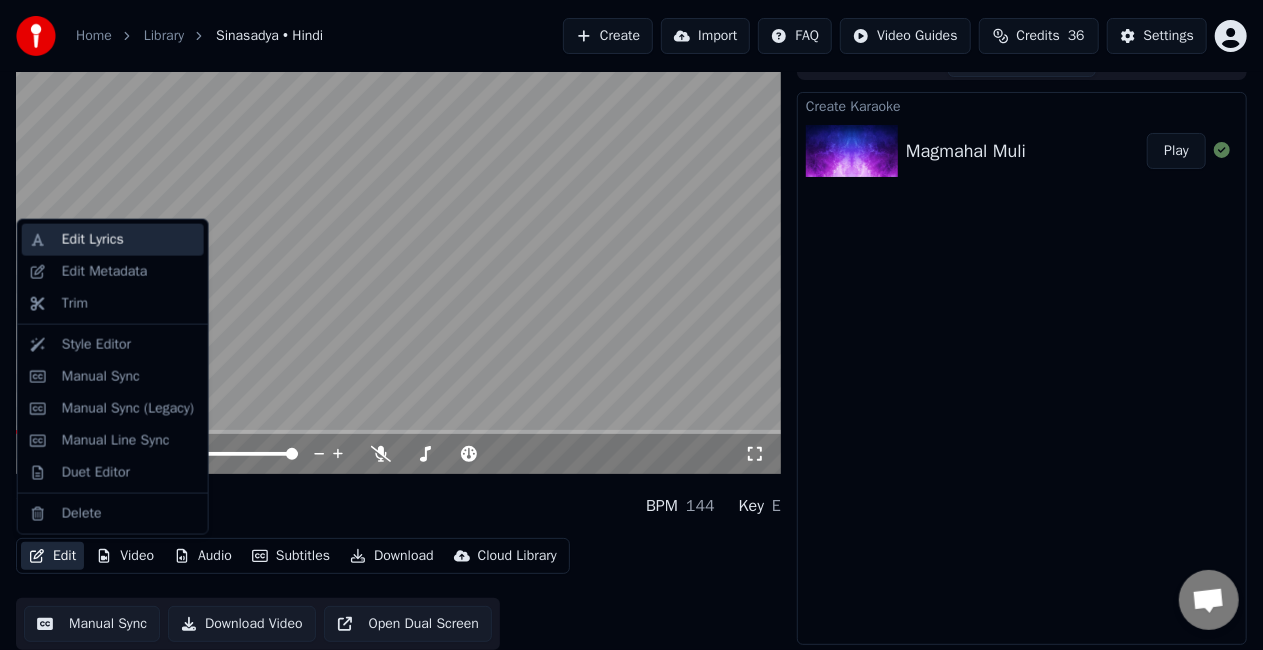 click on "Edit Lyrics" at bounding box center (93, 240) 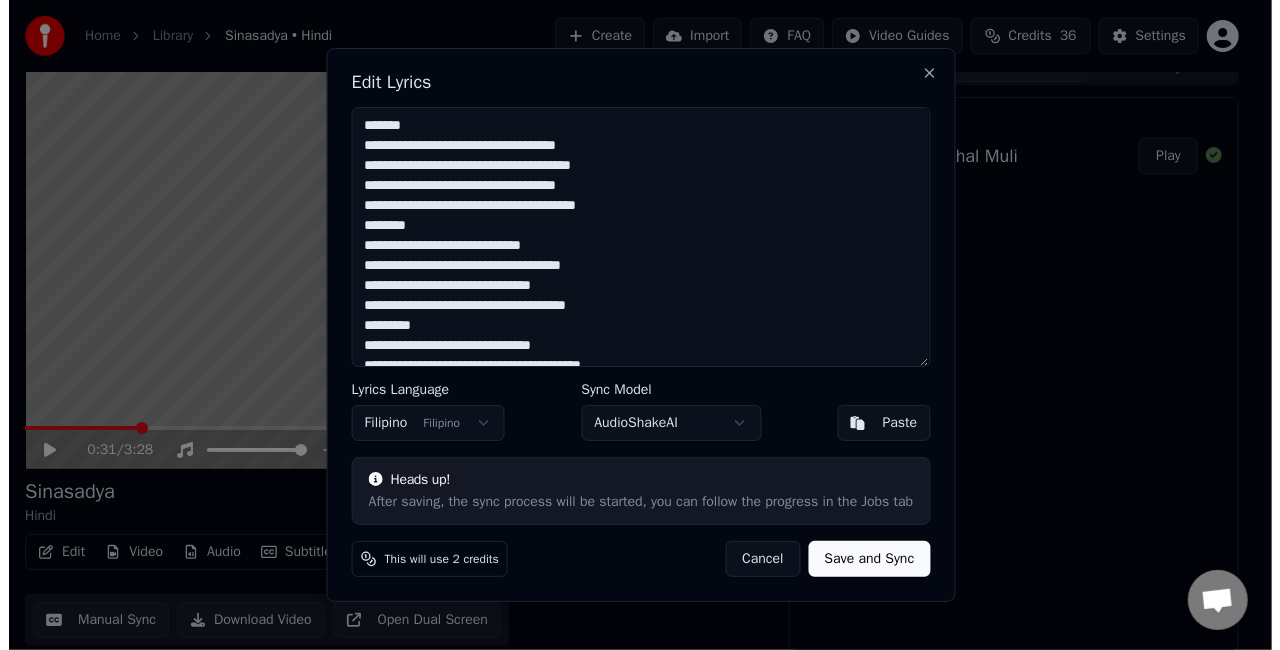 scroll, scrollTop: 28, scrollLeft: 0, axis: vertical 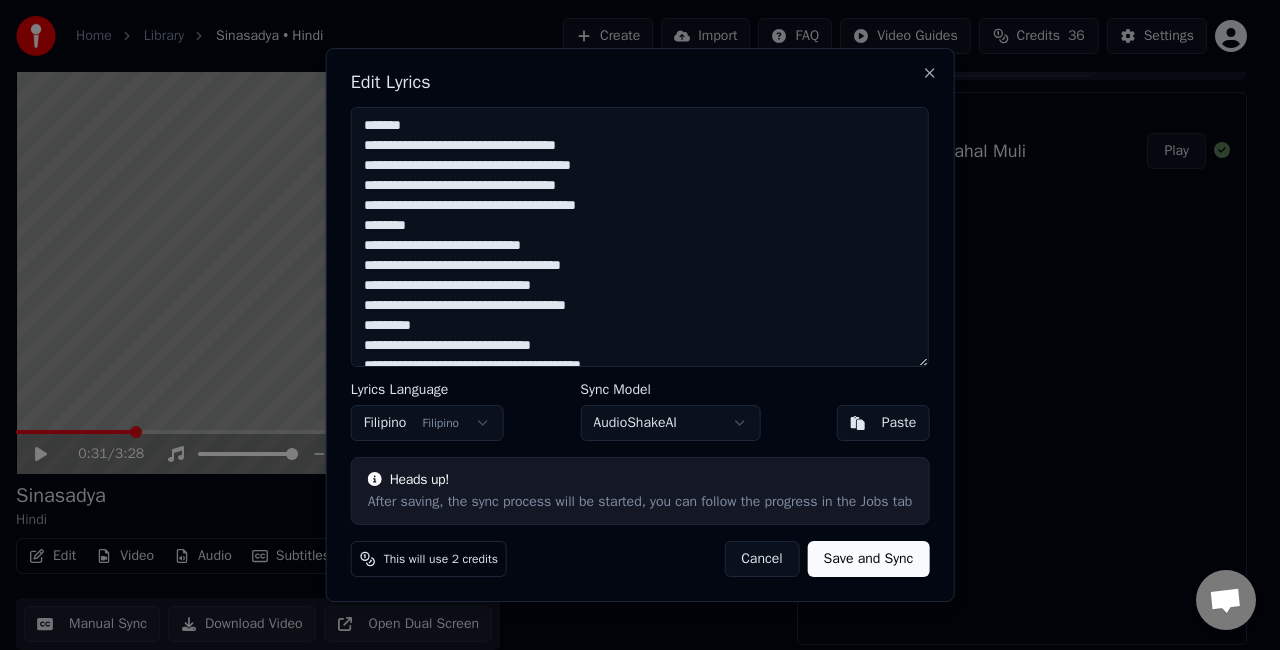 drag, startPoint x: 424, startPoint y: 126, endPoint x: 258, endPoint y: 128, distance: 166.01205 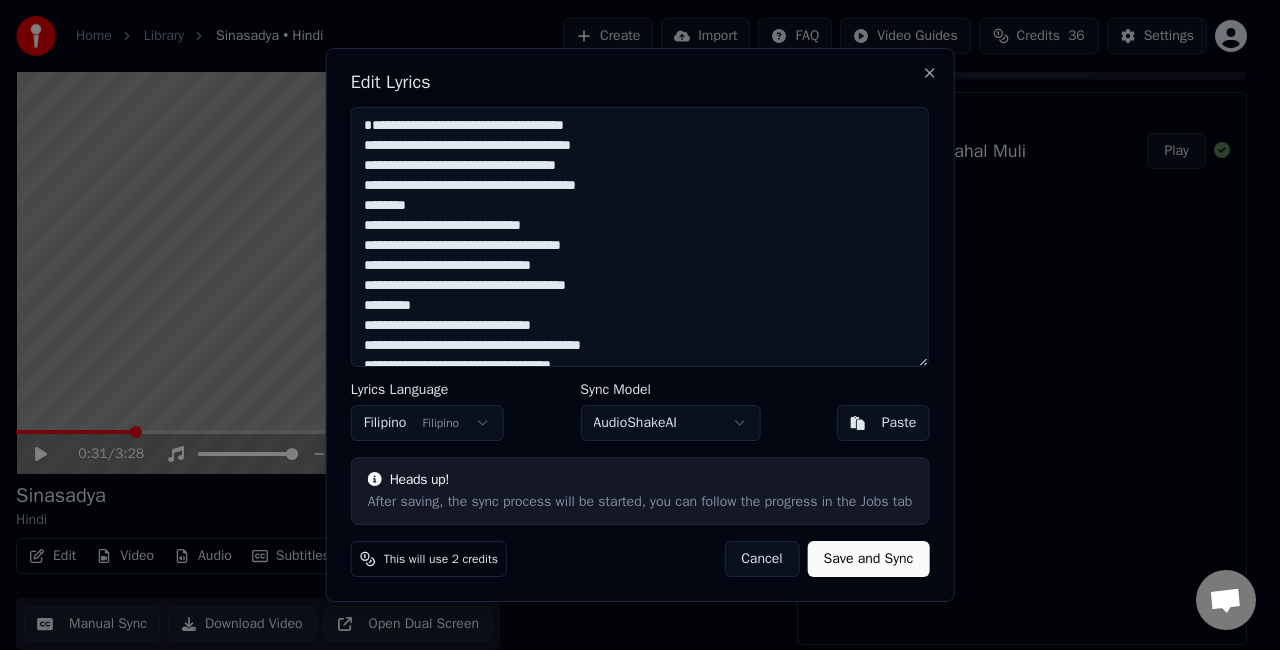 drag, startPoint x: 428, startPoint y: 227, endPoint x: 270, endPoint y: 232, distance: 158.0791 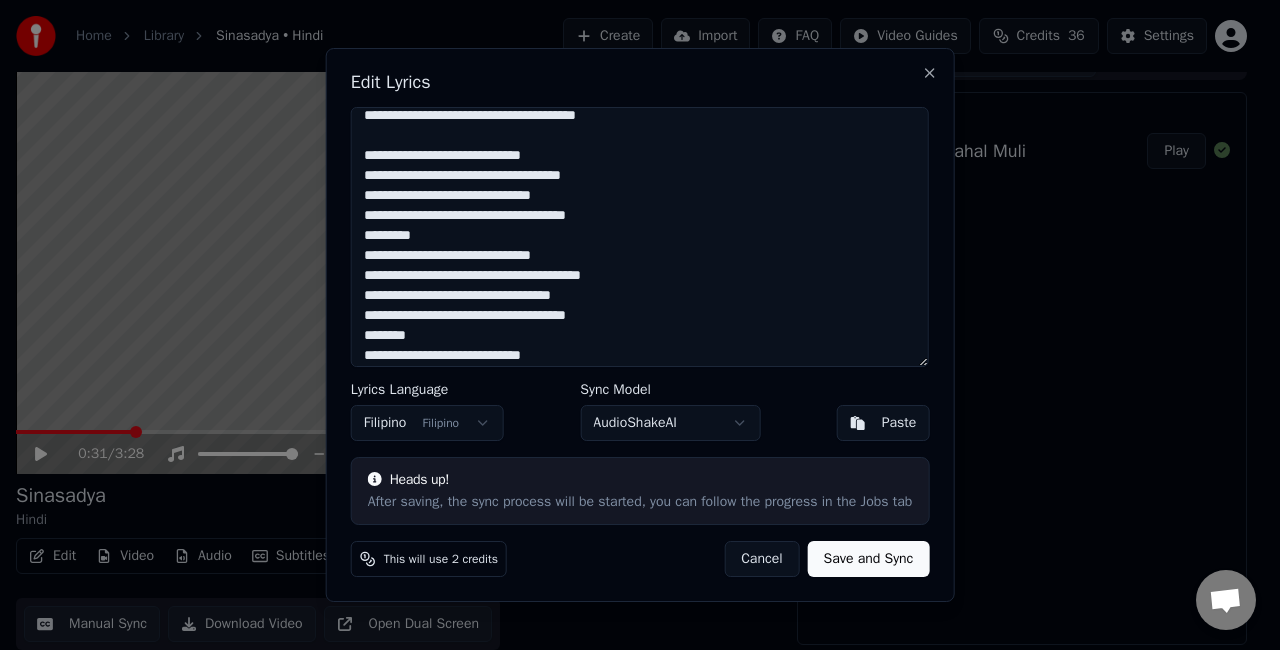 scroll, scrollTop: 100, scrollLeft: 0, axis: vertical 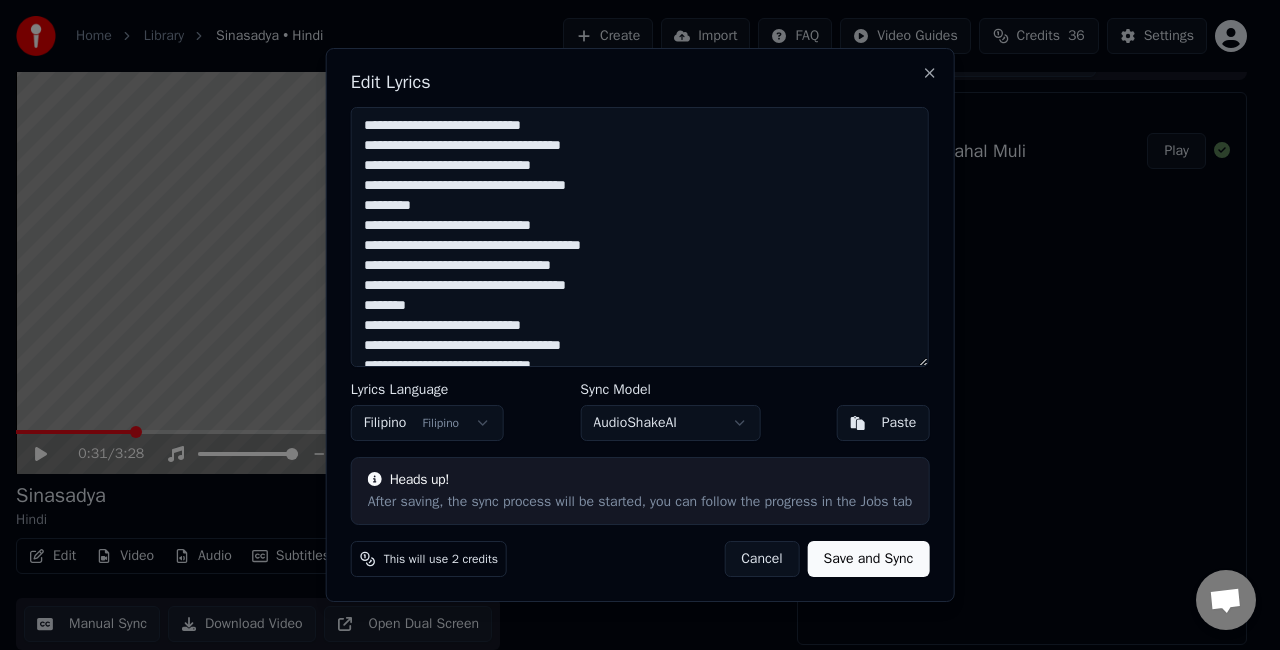 drag, startPoint x: 428, startPoint y: 224, endPoint x: 356, endPoint y: 230, distance: 72.249565 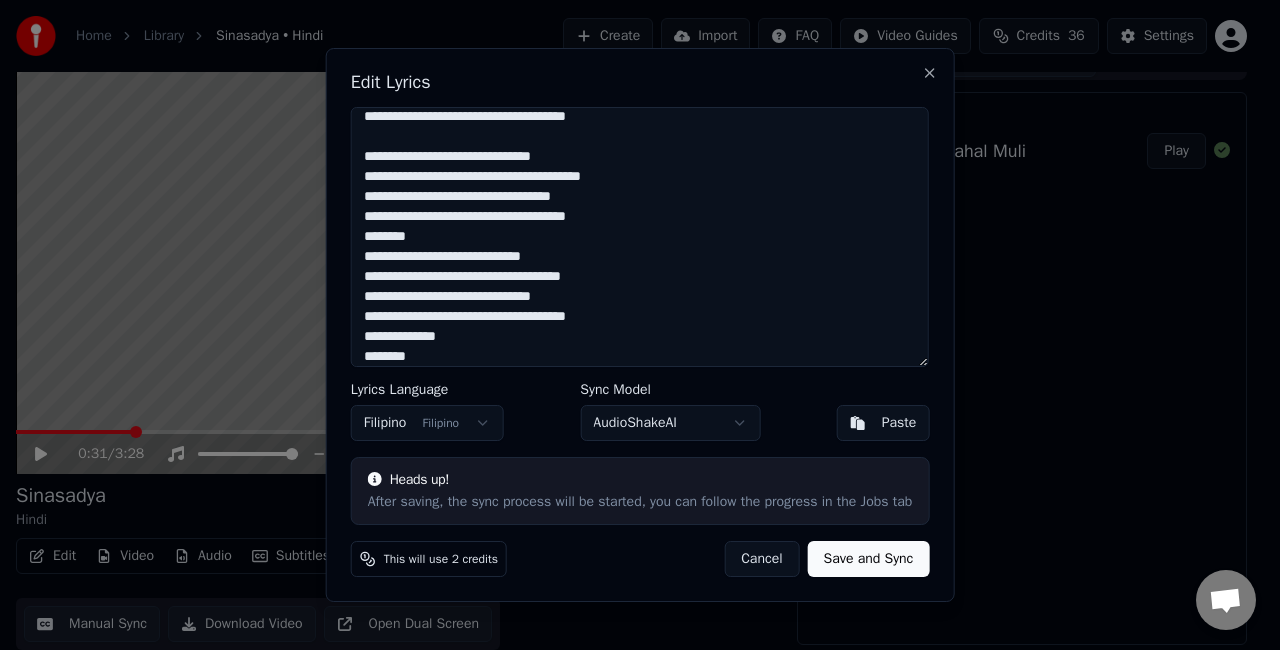 scroll, scrollTop: 200, scrollLeft: 0, axis: vertical 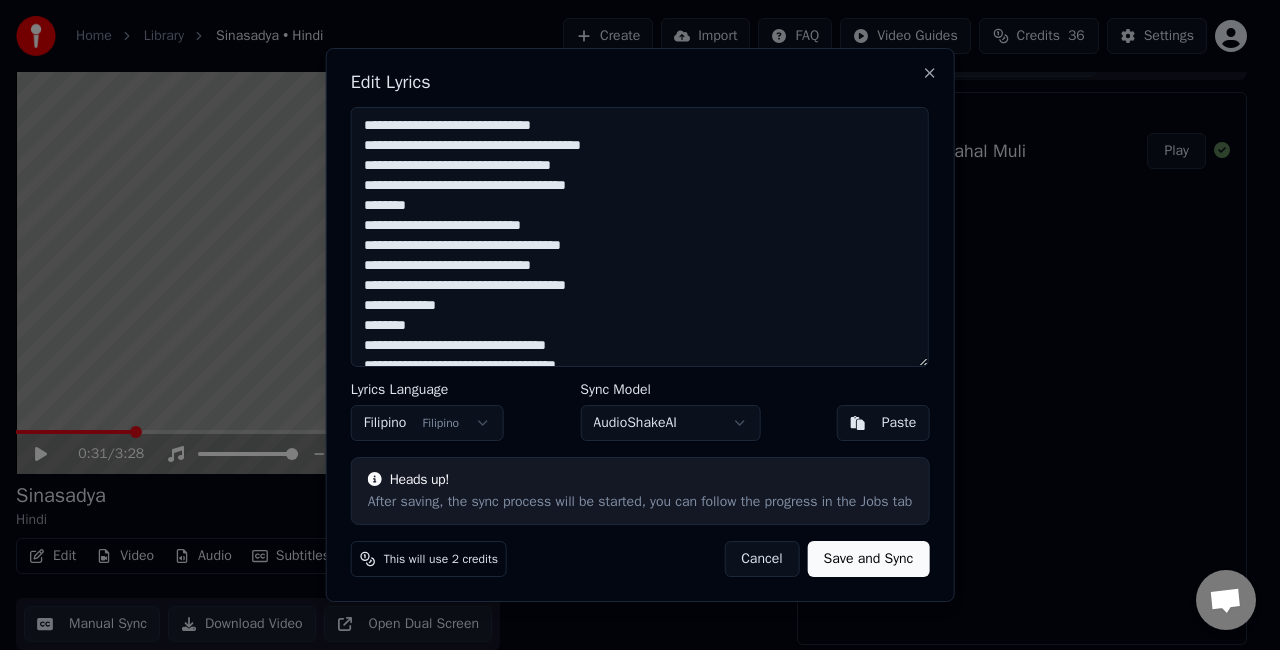 drag, startPoint x: 421, startPoint y: 230, endPoint x: 324, endPoint y: 231, distance: 97.00516 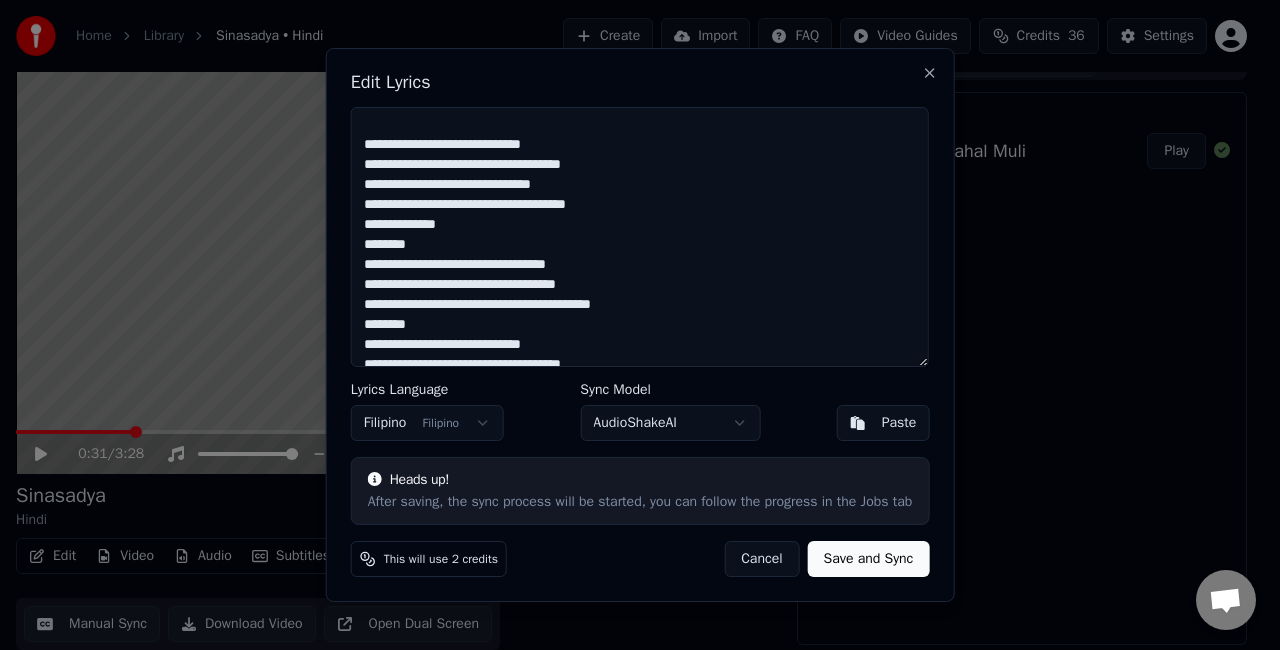 scroll, scrollTop: 356, scrollLeft: 0, axis: vertical 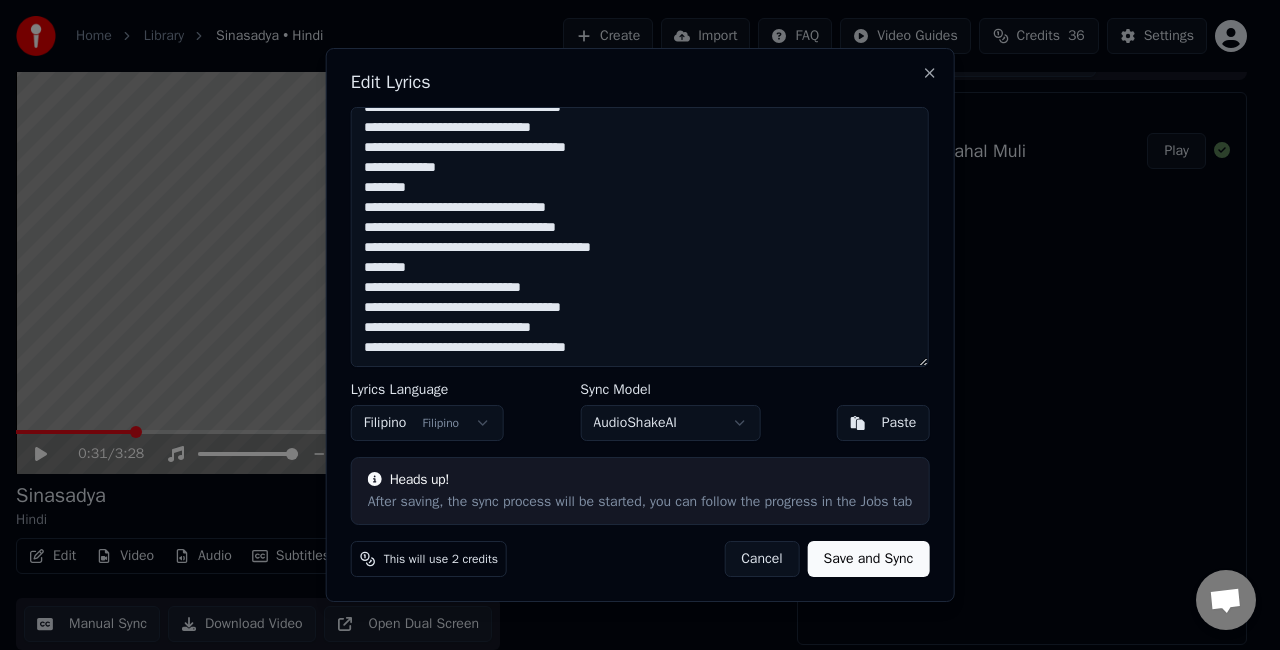 drag, startPoint x: 422, startPoint y: 184, endPoint x: 358, endPoint y: 184, distance: 64 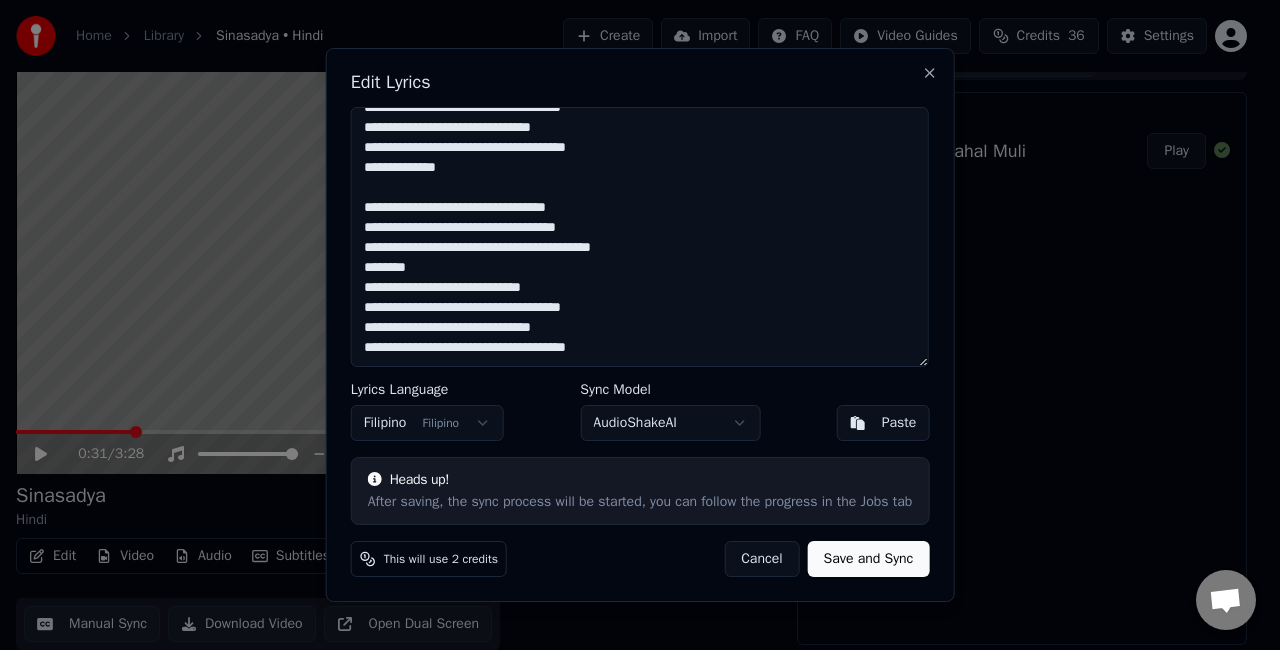 drag, startPoint x: 457, startPoint y: 174, endPoint x: 361, endPoint y: 172, distance: 96.02083 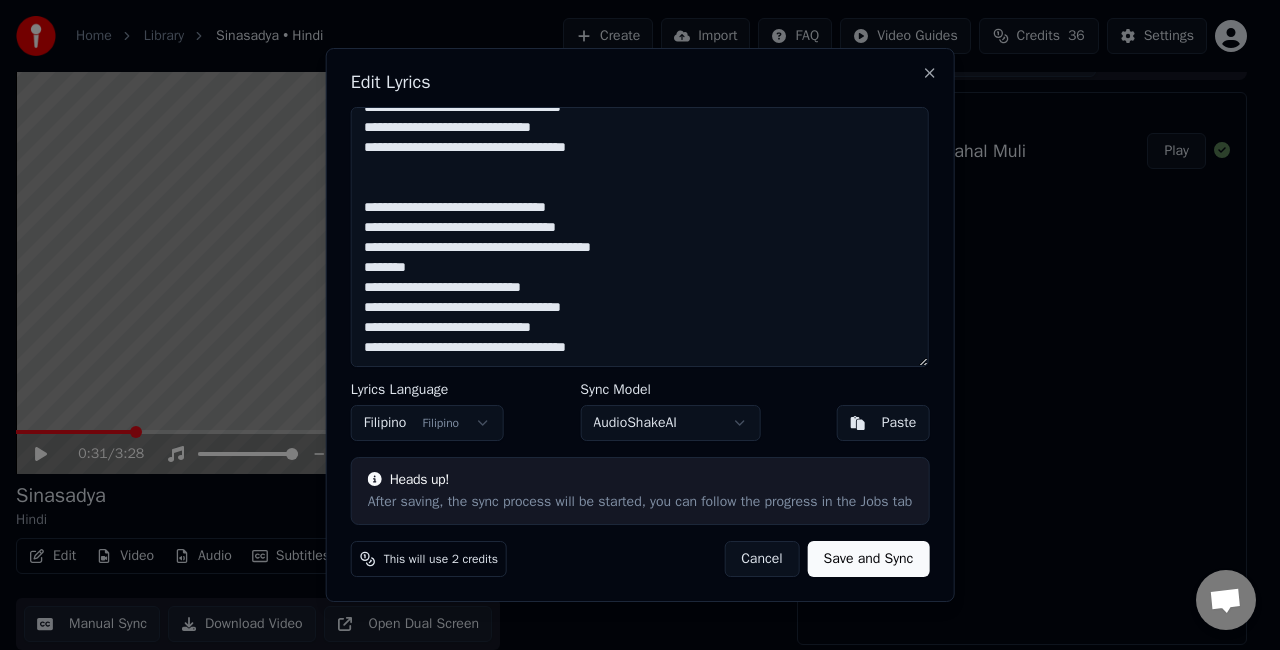 drag, startPoint x: 426, startPoint y: 269, endPoint x: 354, endPoint y: 272, distance: 72.06247 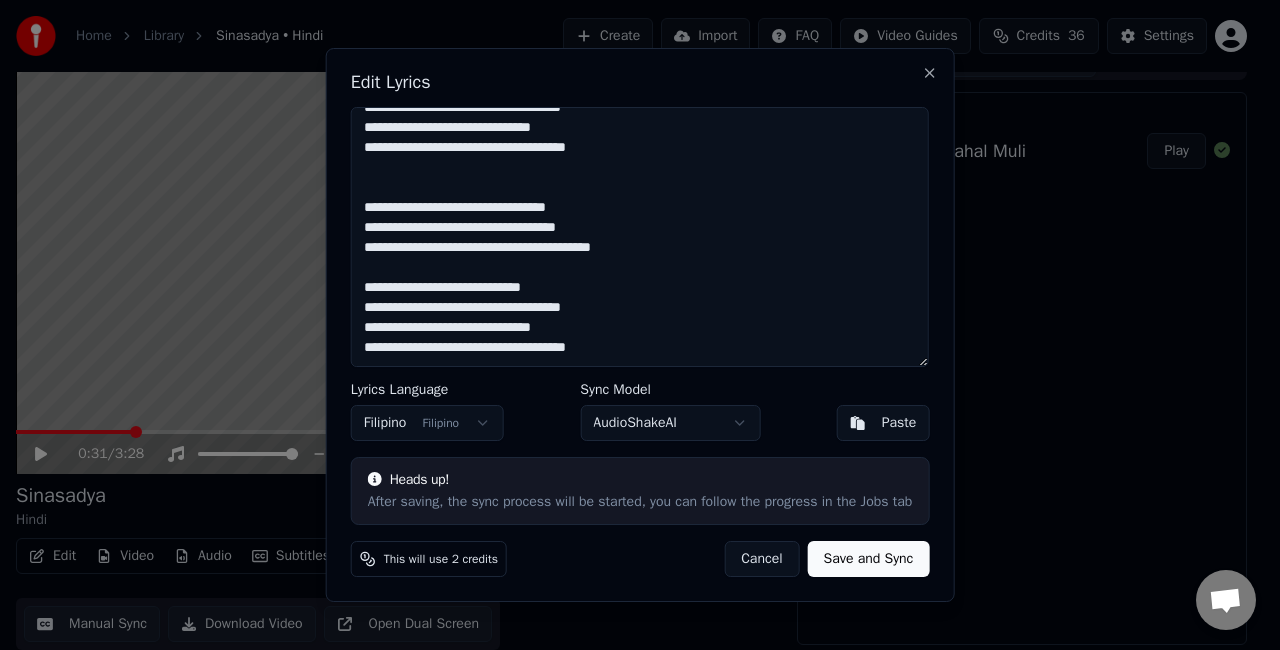 click on "Save and Sync" at bounding box center (869, 559) 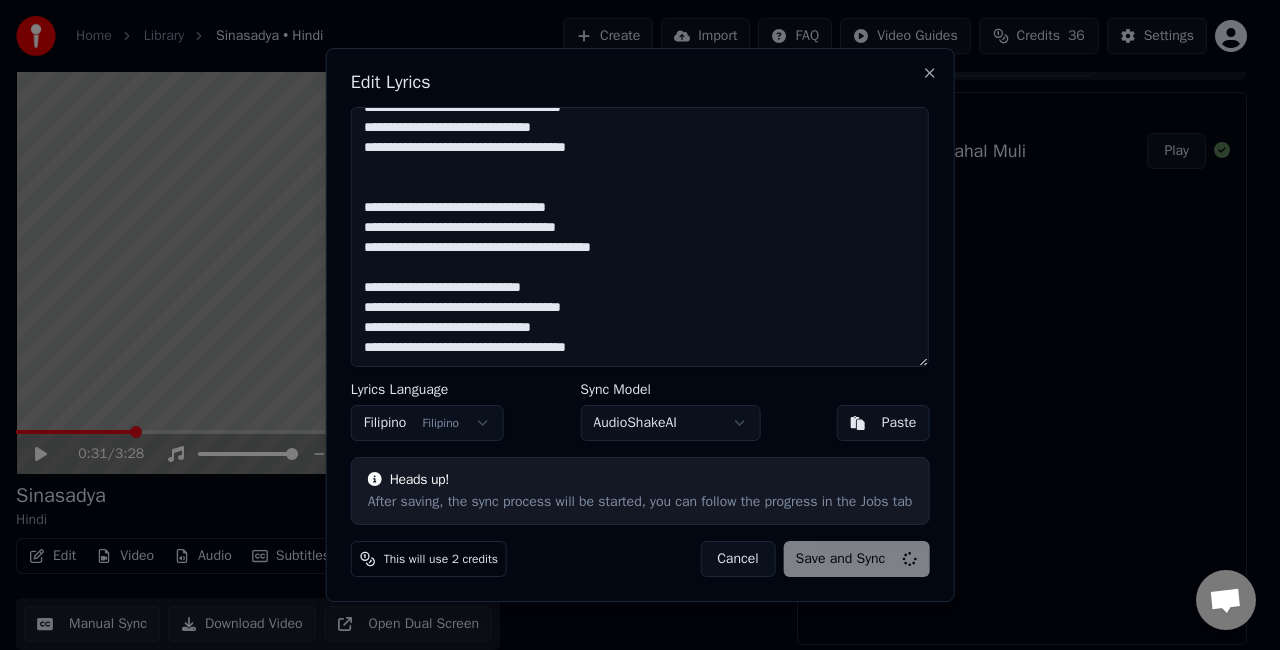 type on "**********" 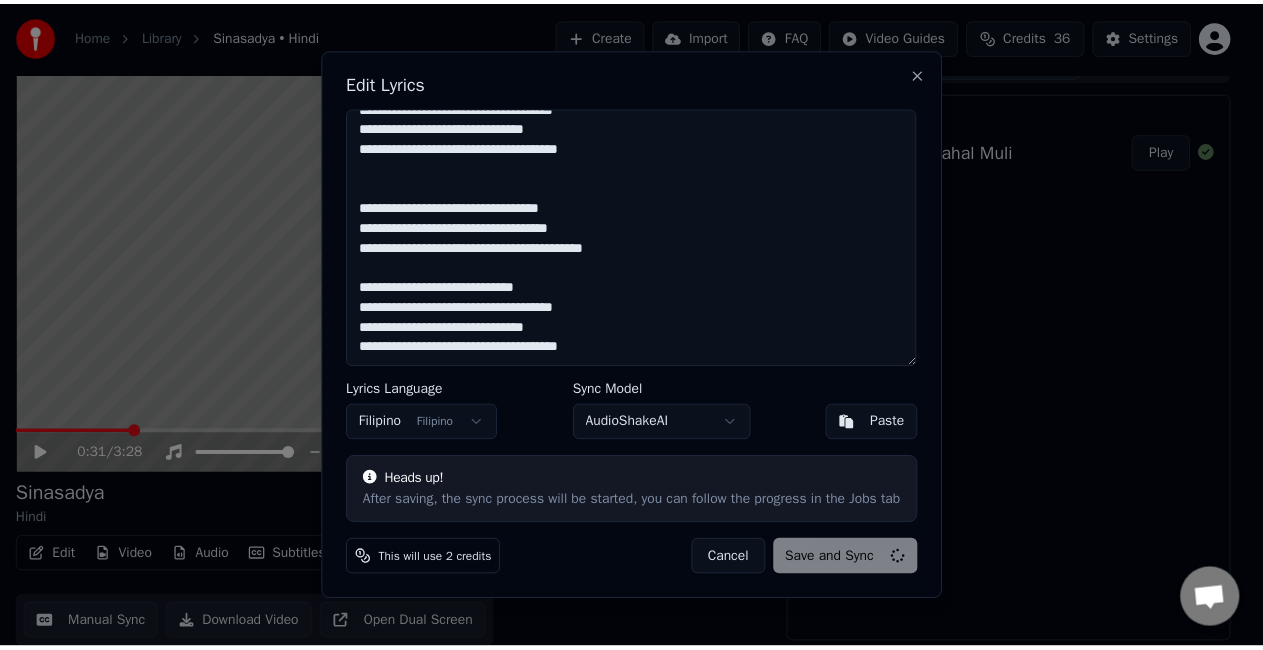 scroll, scrollTop: 356, scrollLeft: 0, axis: vertical 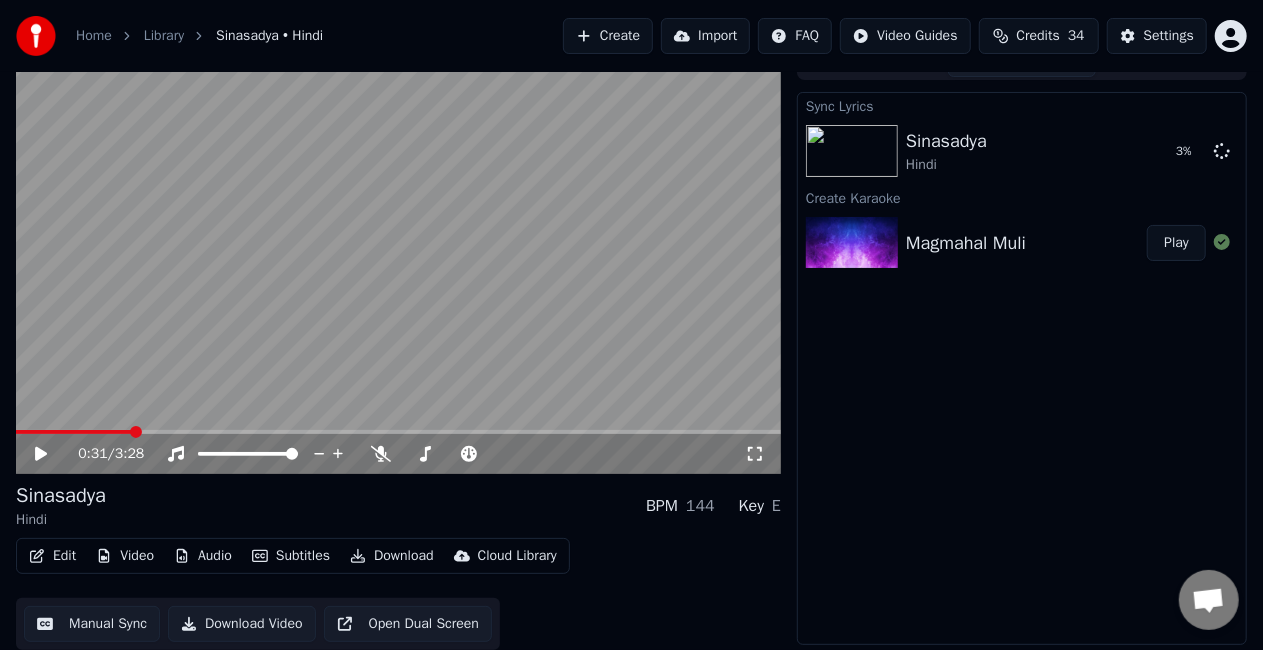 click on "Sinasadya" at bounding box center [61, 496] 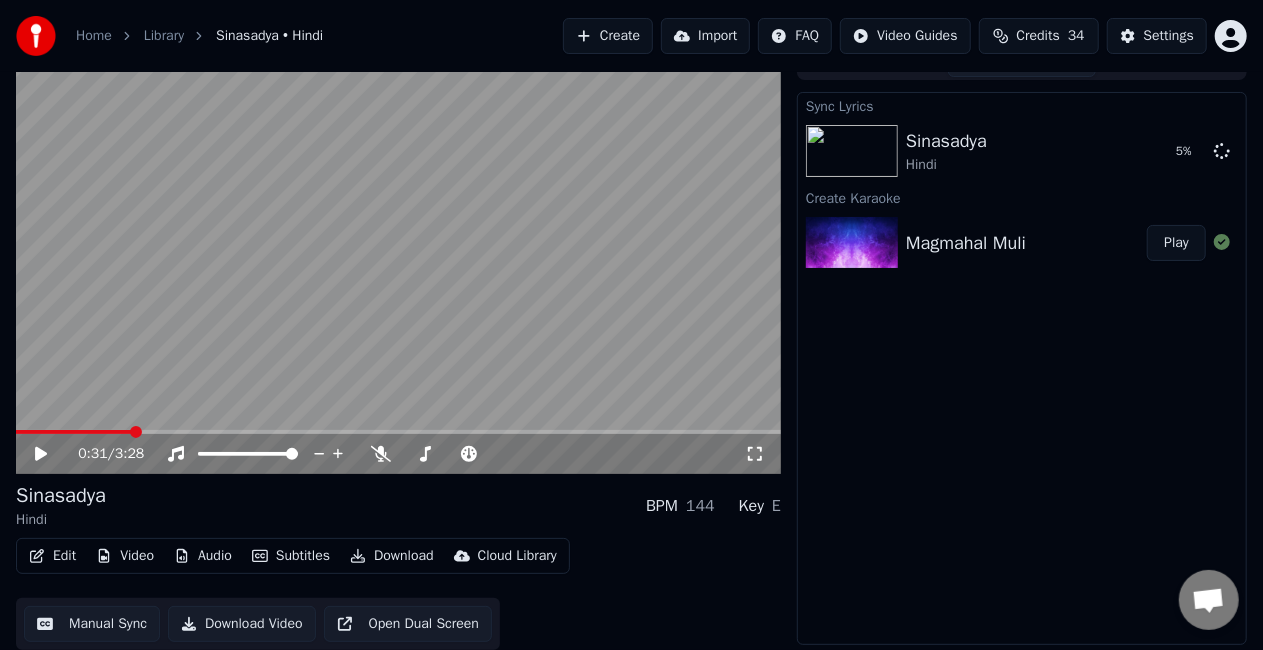 click on "Sync Lyrics Sinasadya Hindi 5 % Create Karaoke Magmahal Muli Play" at bounding box center (1022, 368) 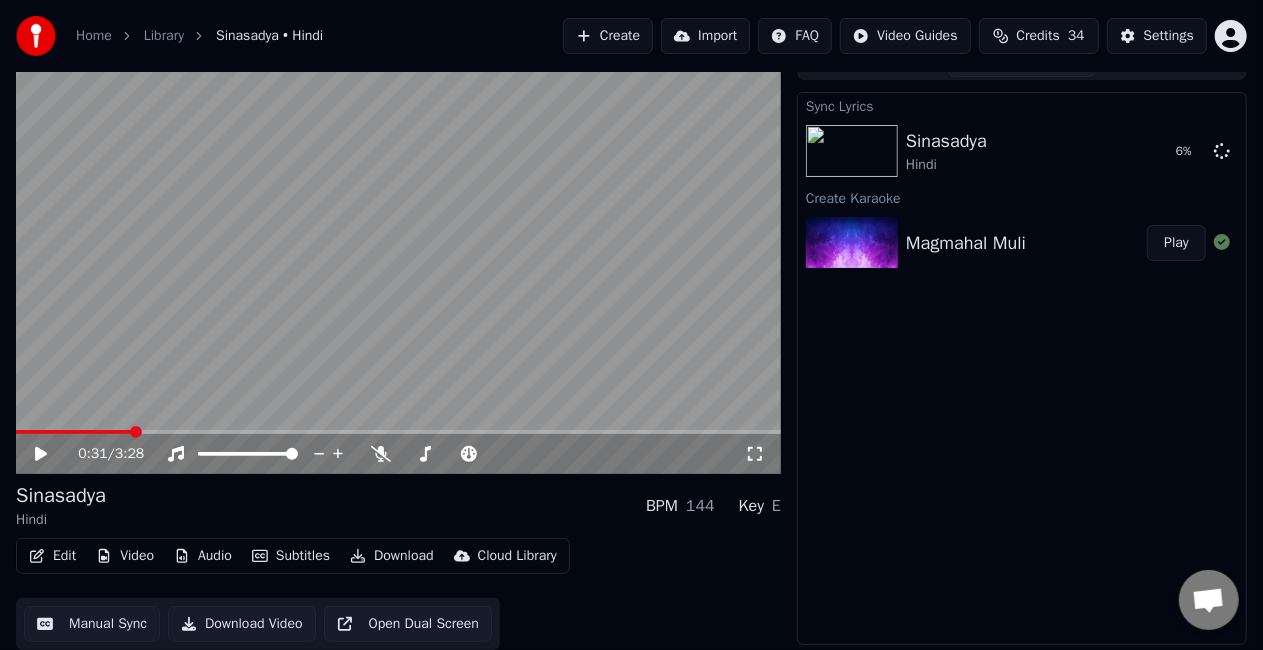 scroll, scrollTop: 28, scrollLeft: 0, axis: vertical 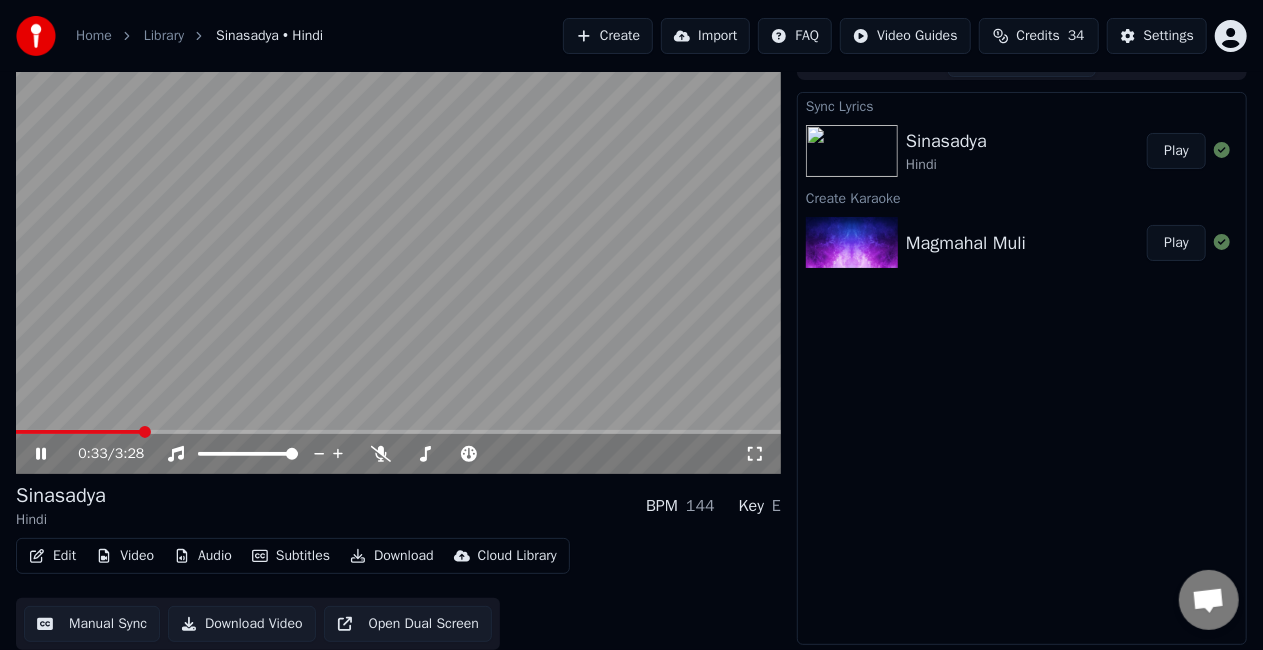 click 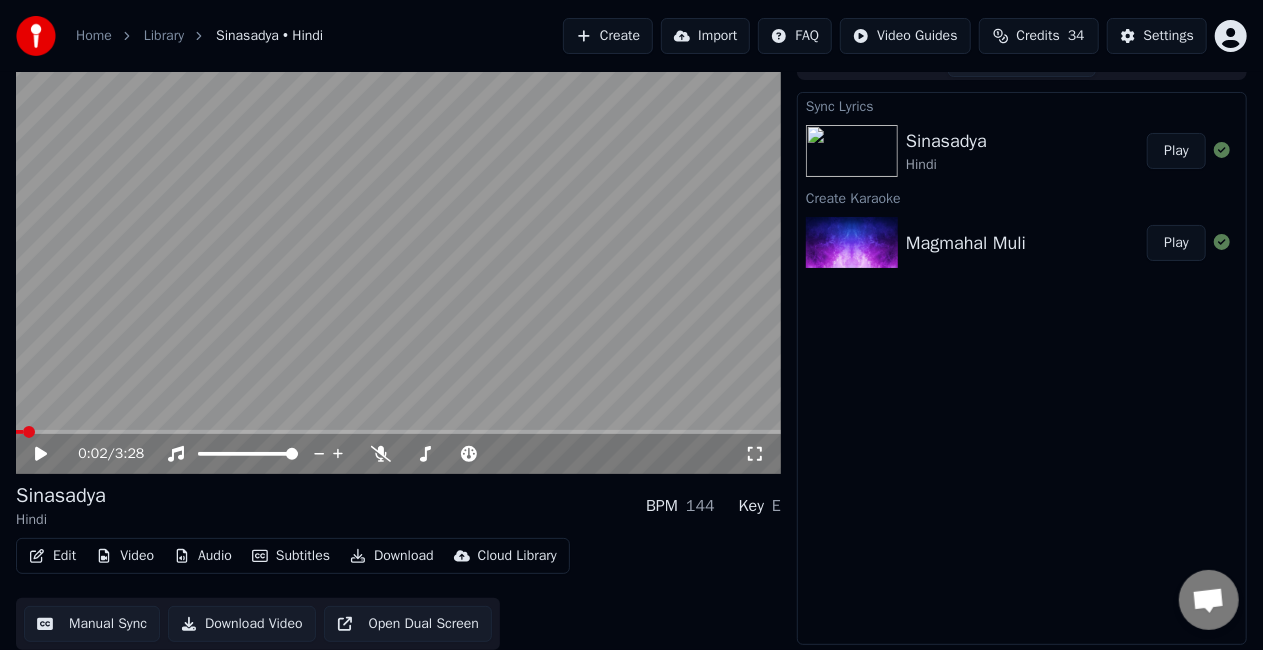 click at bounding box center [19, 432] 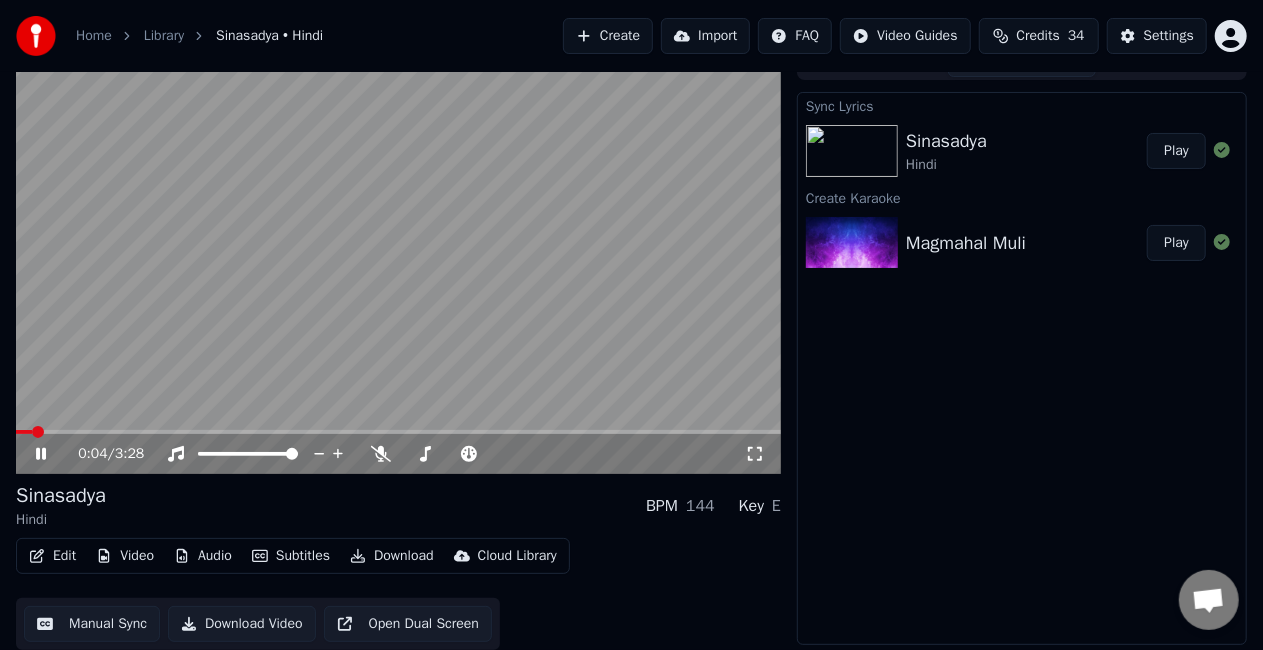 click at bounding box center (852, 151) 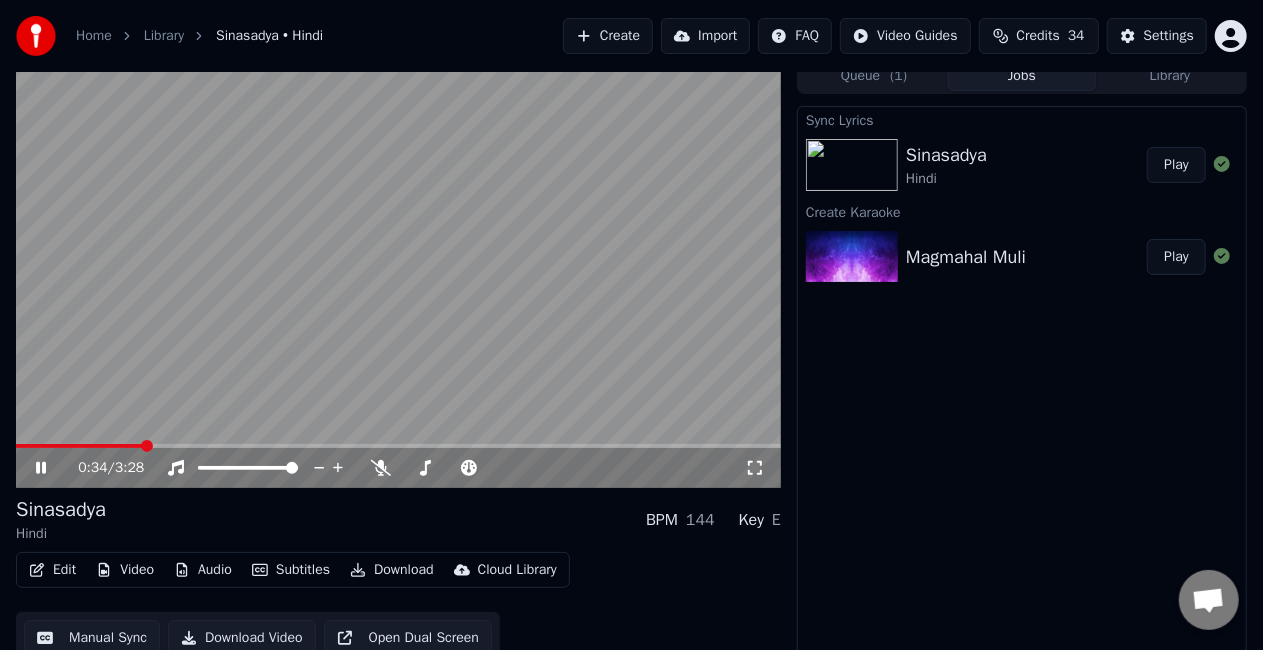 scroll, scrollTop: 28, scrollLeft: 0, axis: vertical 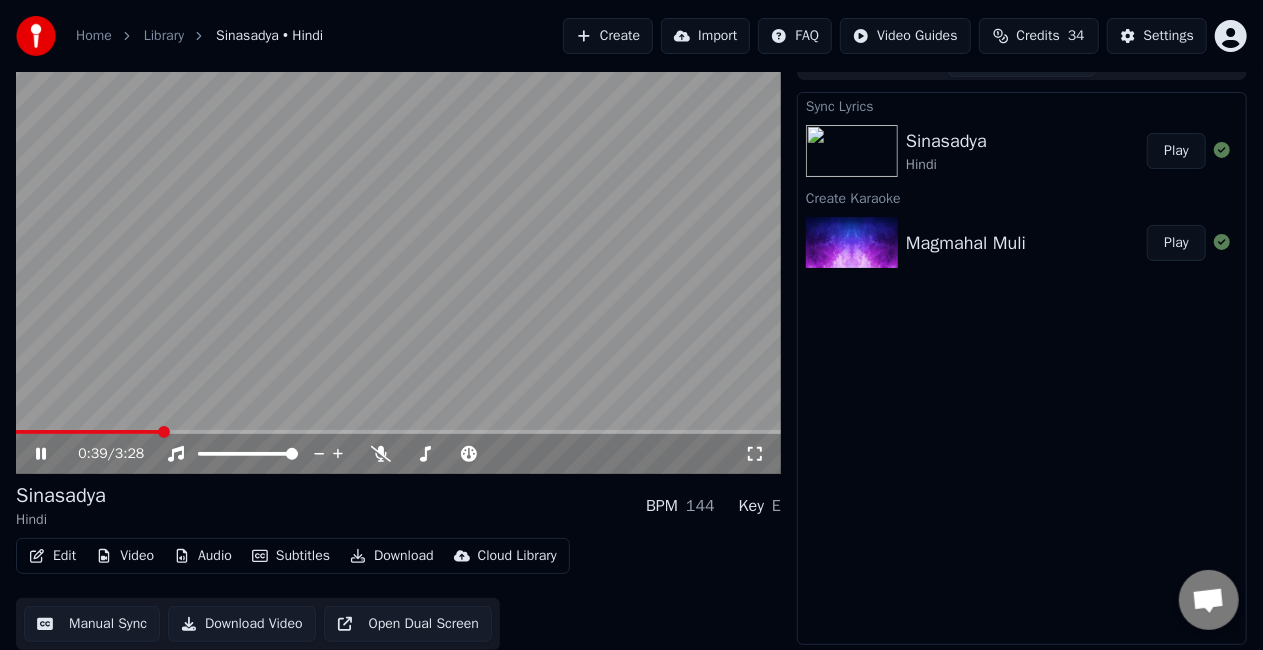 click 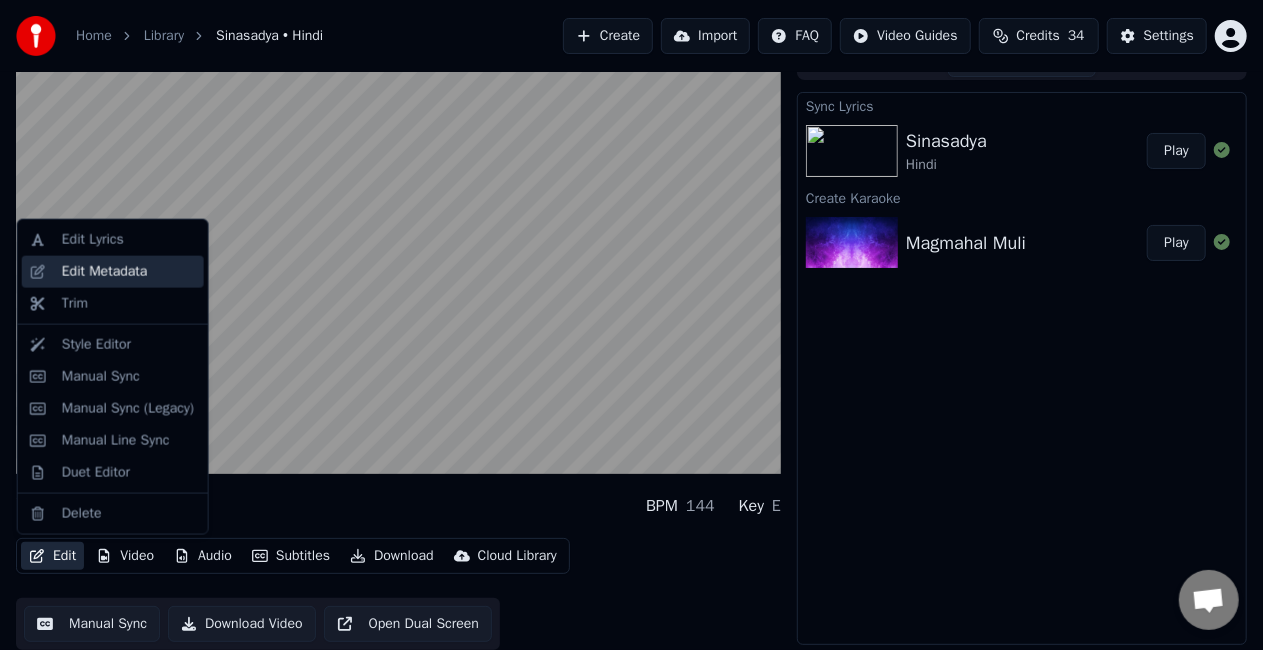 click on "Edit Metadata" at bounding box center [105, 272] 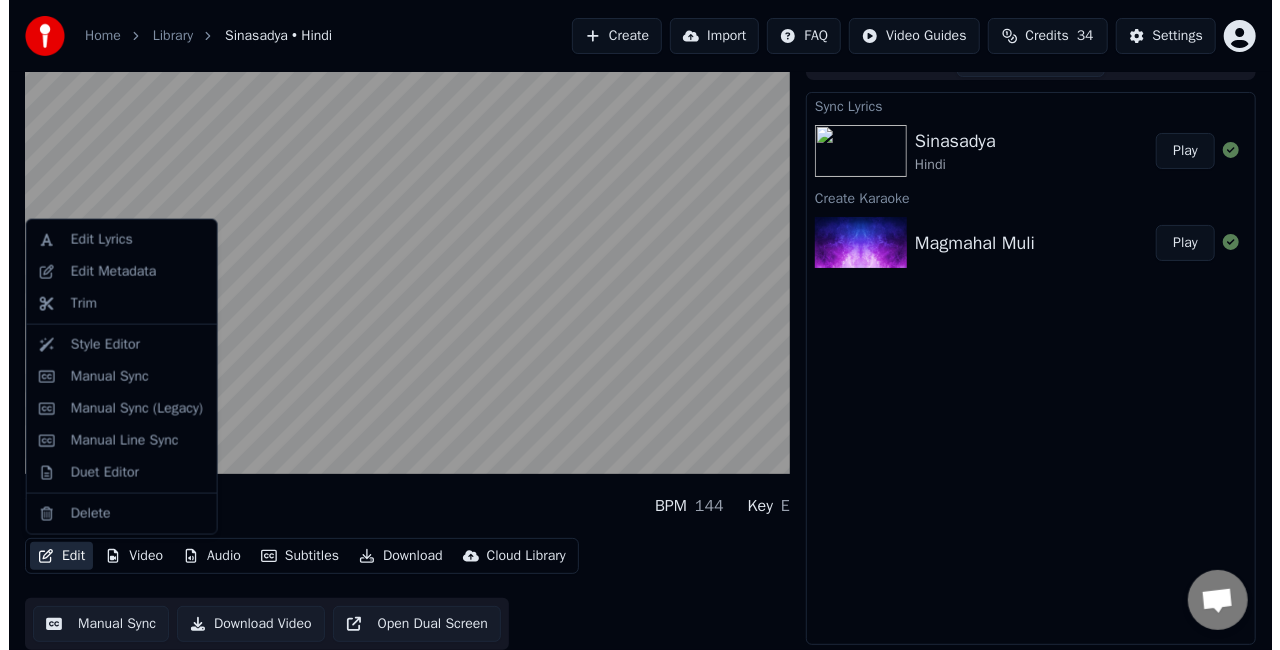 scroll, scrollTop: 28, scrollLeft: 0, axis: vertical 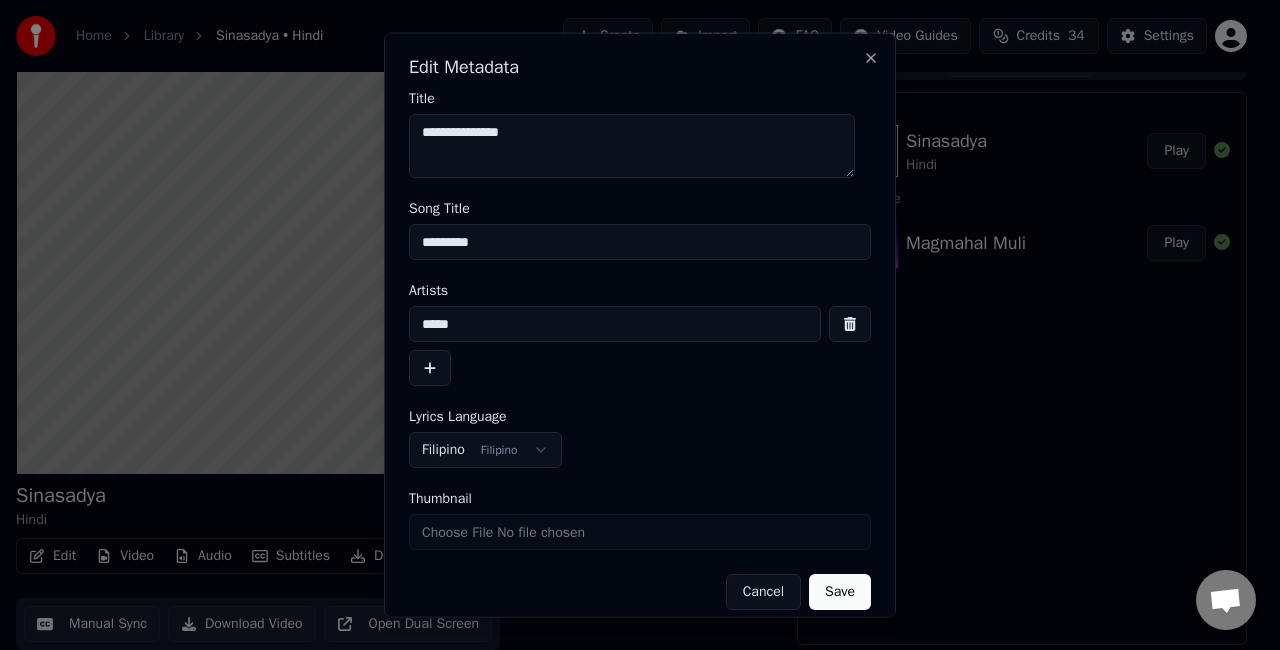 drag, startPoint x: 552, startPoint y: 128, endPoint x: 329, endPoint y: 111, distance: 223.64705 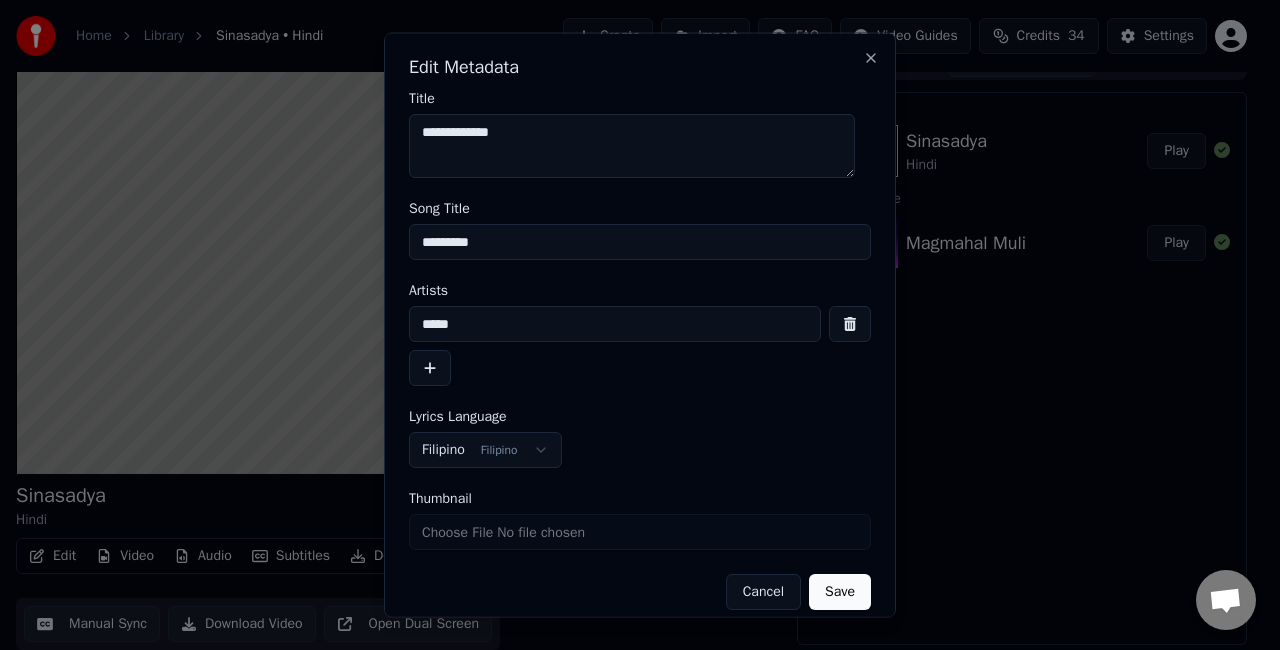 type on "**********" 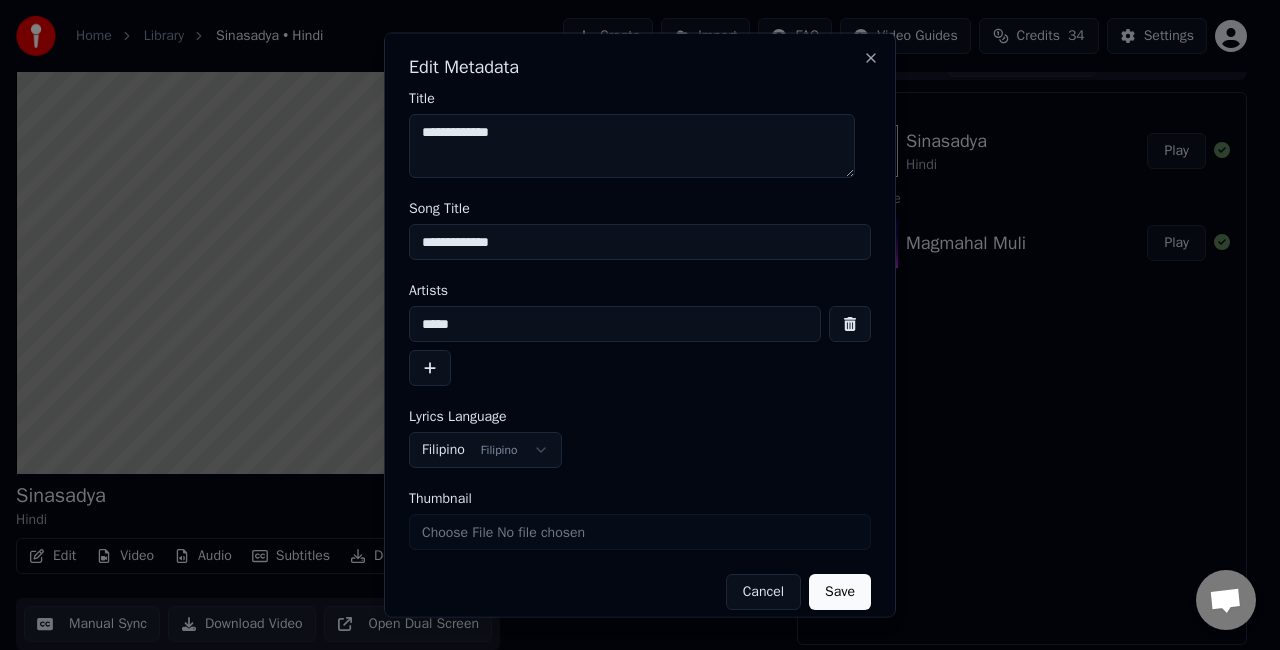 type on "**********" 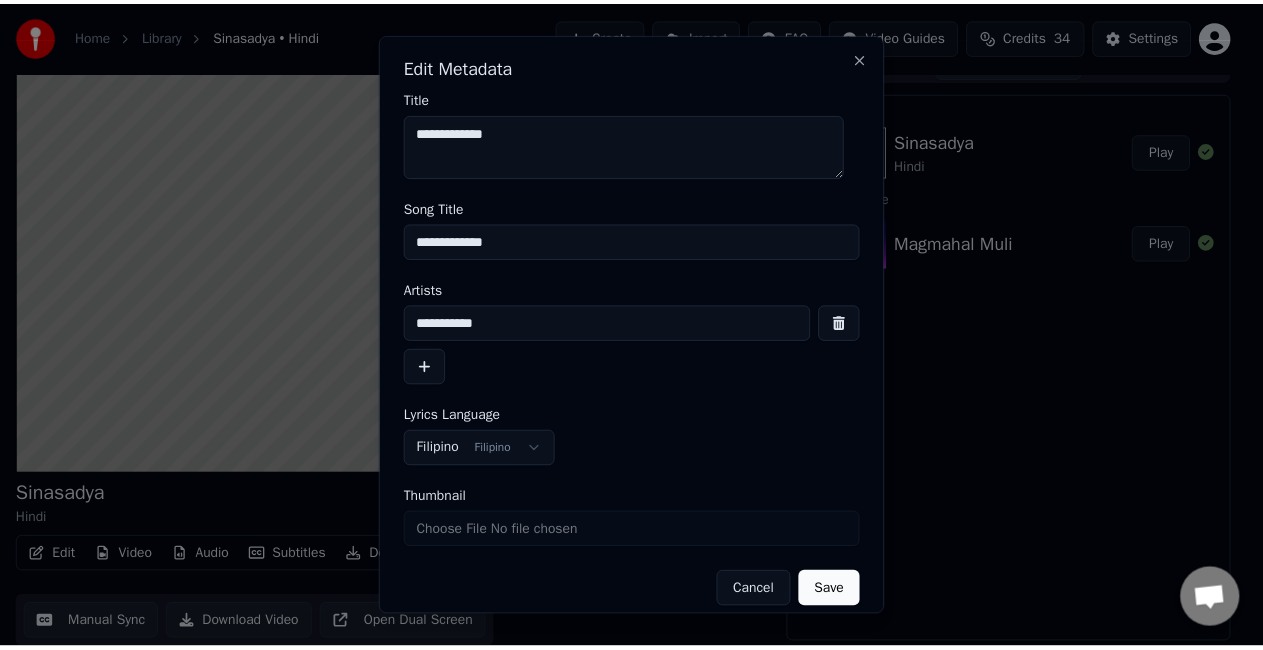 scroll, scrollTop: 16, scrollLeft: 0, axis: vertical 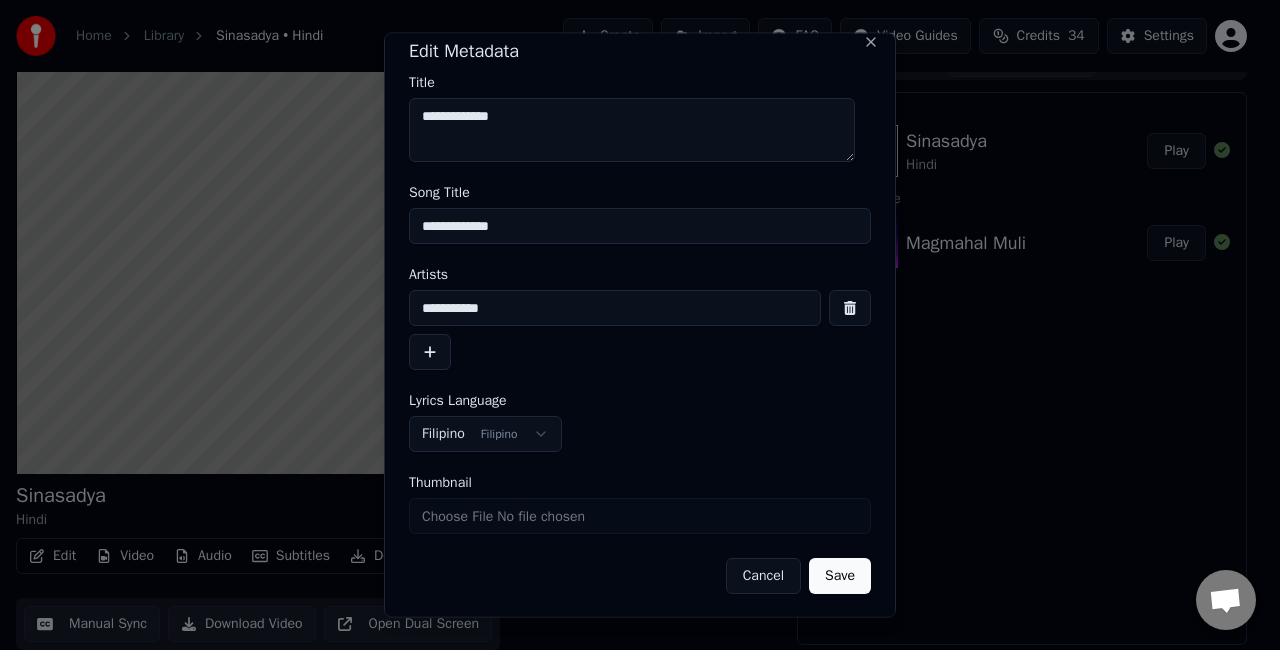 type on "**********" 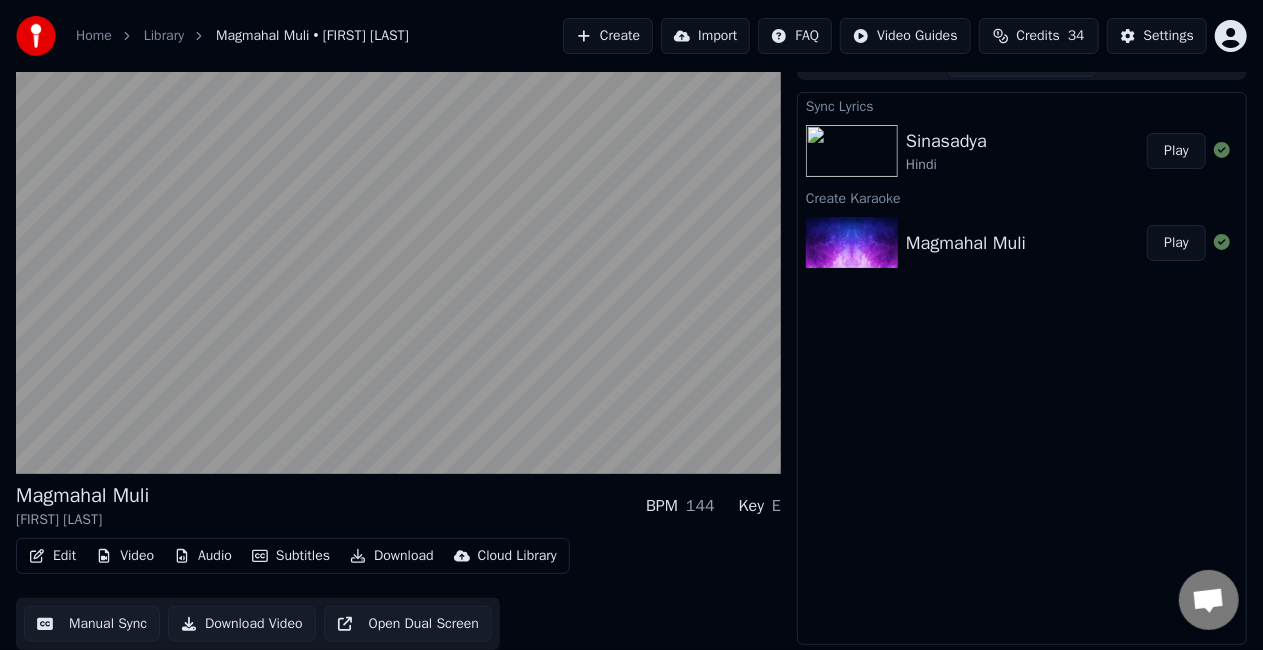 click on "Download" at bounding box center (392, 556) 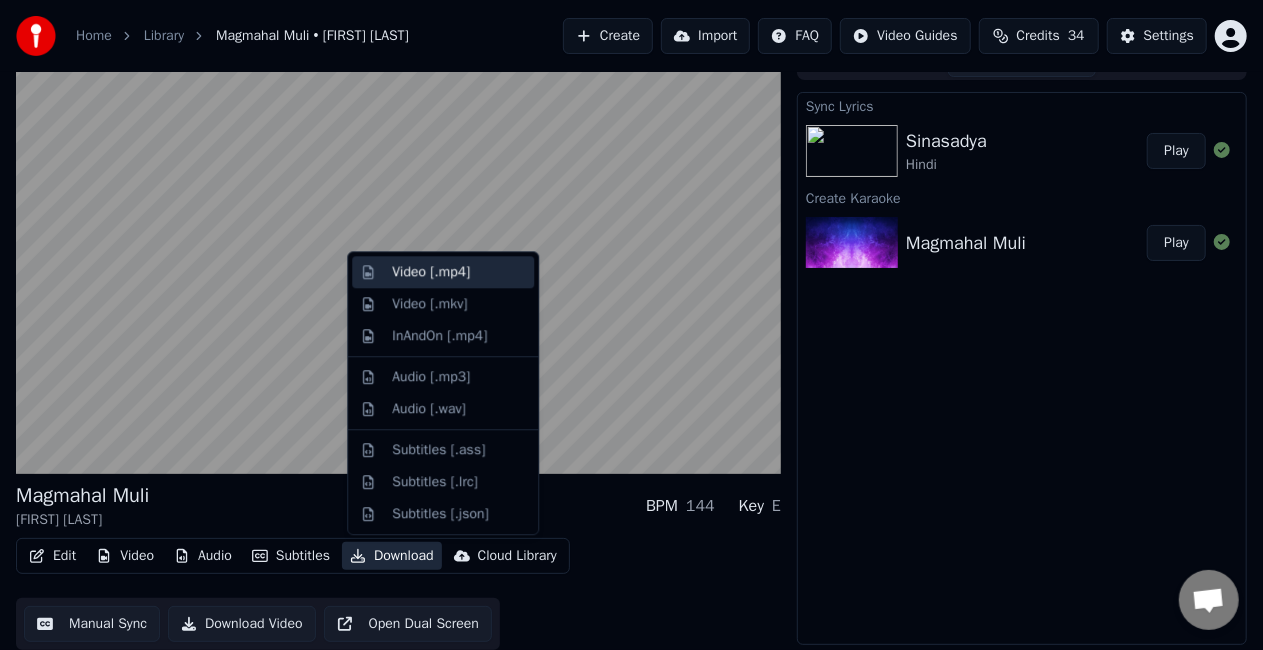 click on "Video [.mp4]" at bounding box center [431, 272] 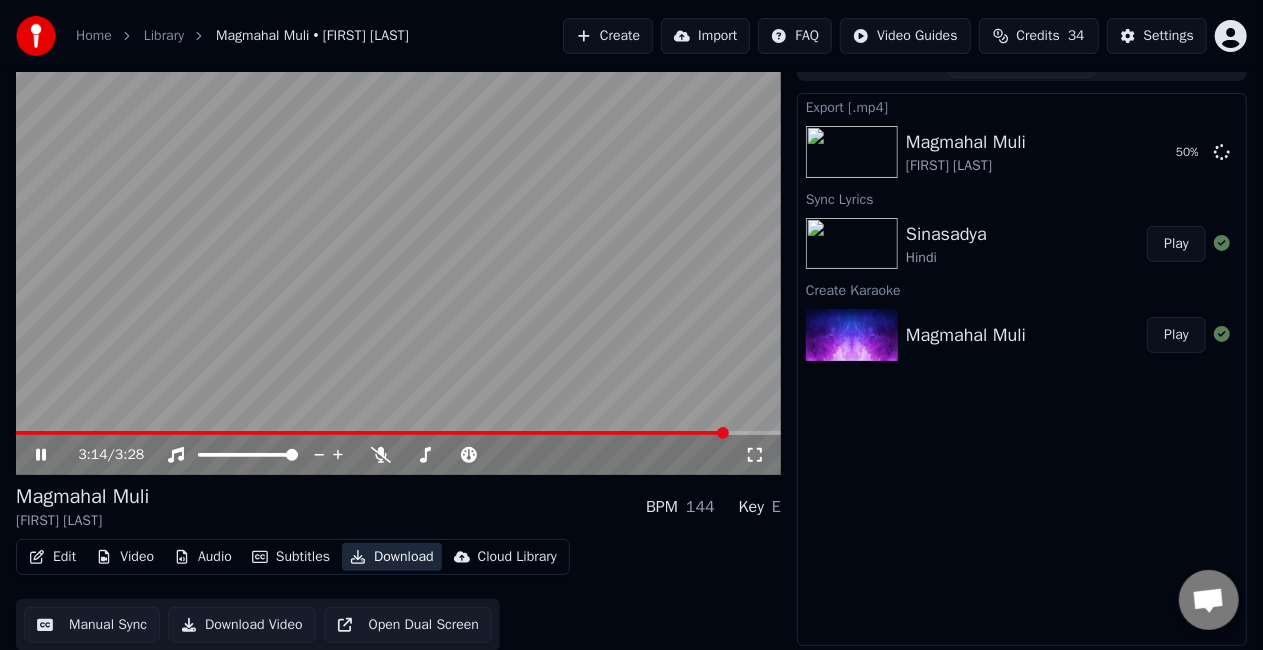scroll, scrollTop: 28, scrollLeft: 0, axis: vertical 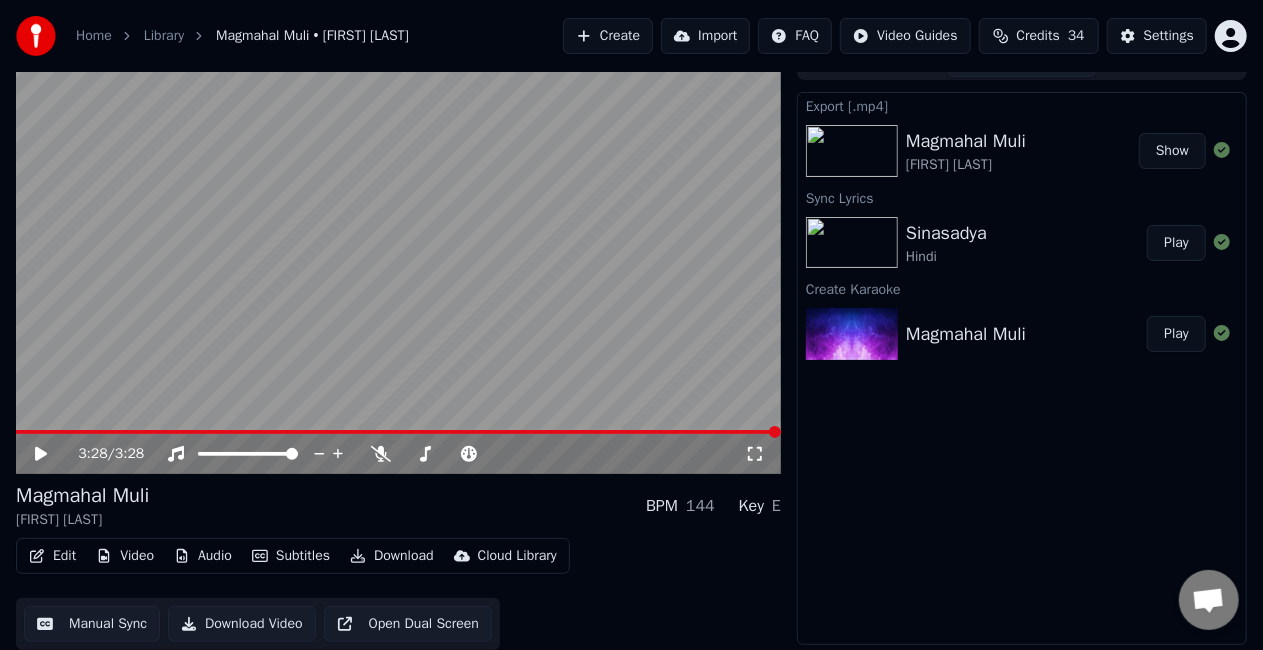 click on "Show" at bounding box center [1172, 151] 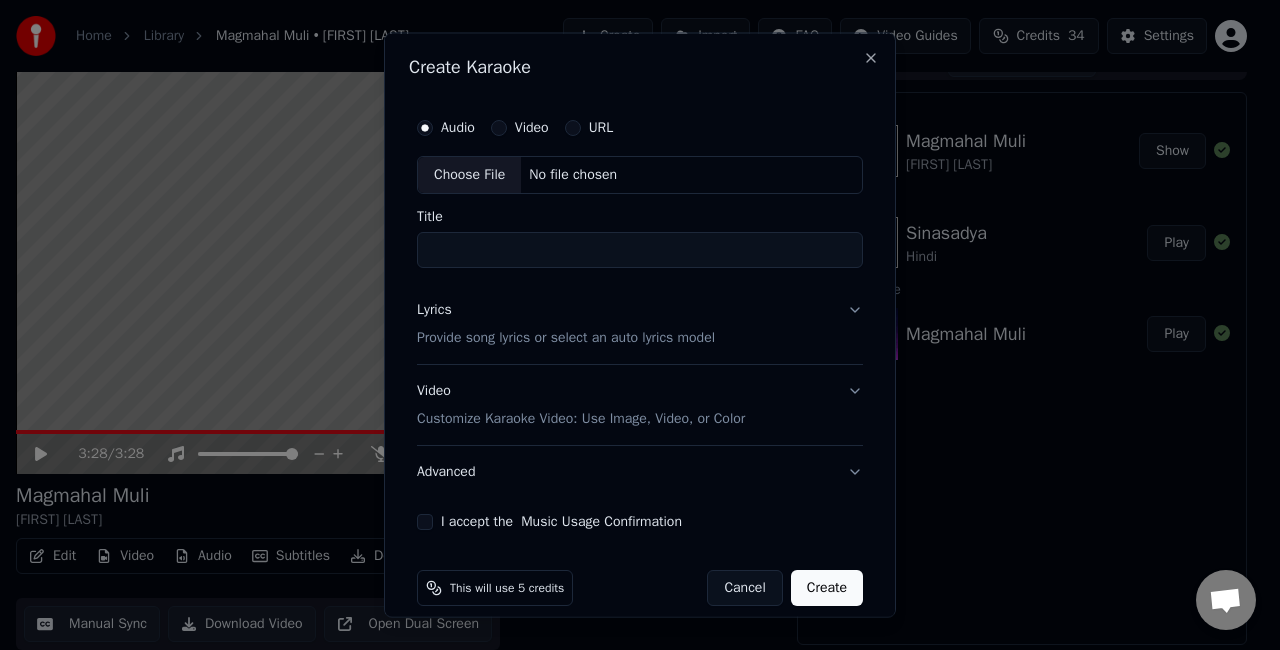 click on "Choose File" at bounding box center [469, 175] 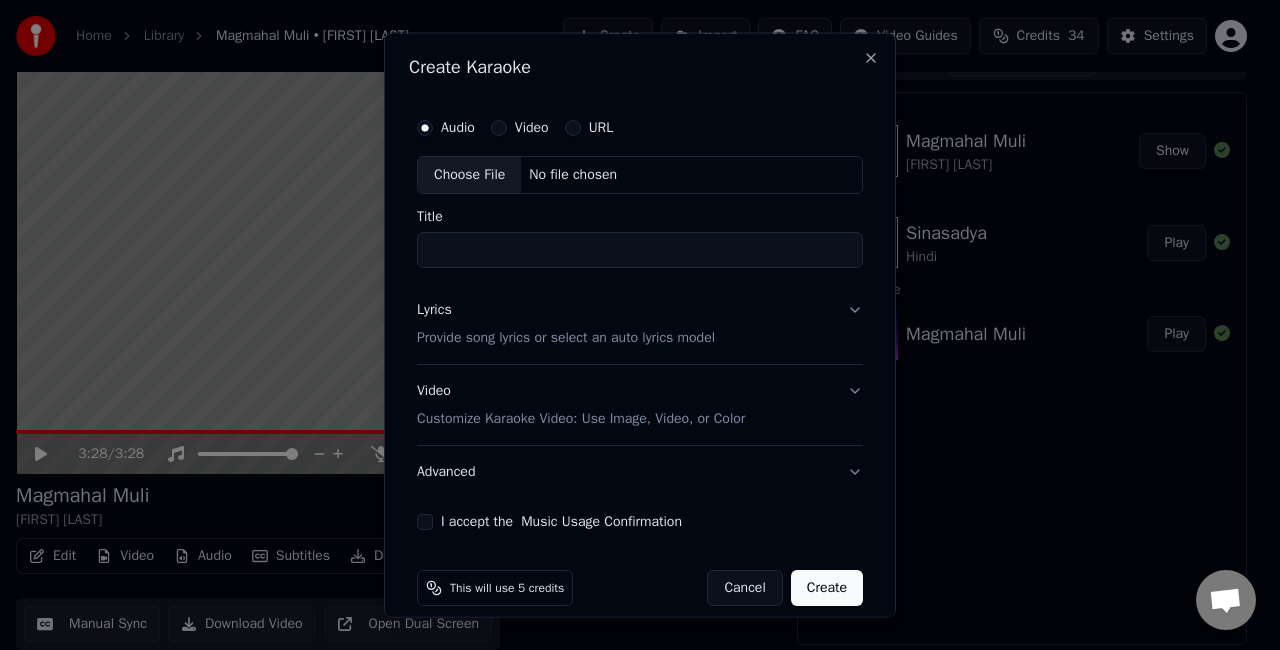 click on "Cancel" at bounding box center (744, 587) 